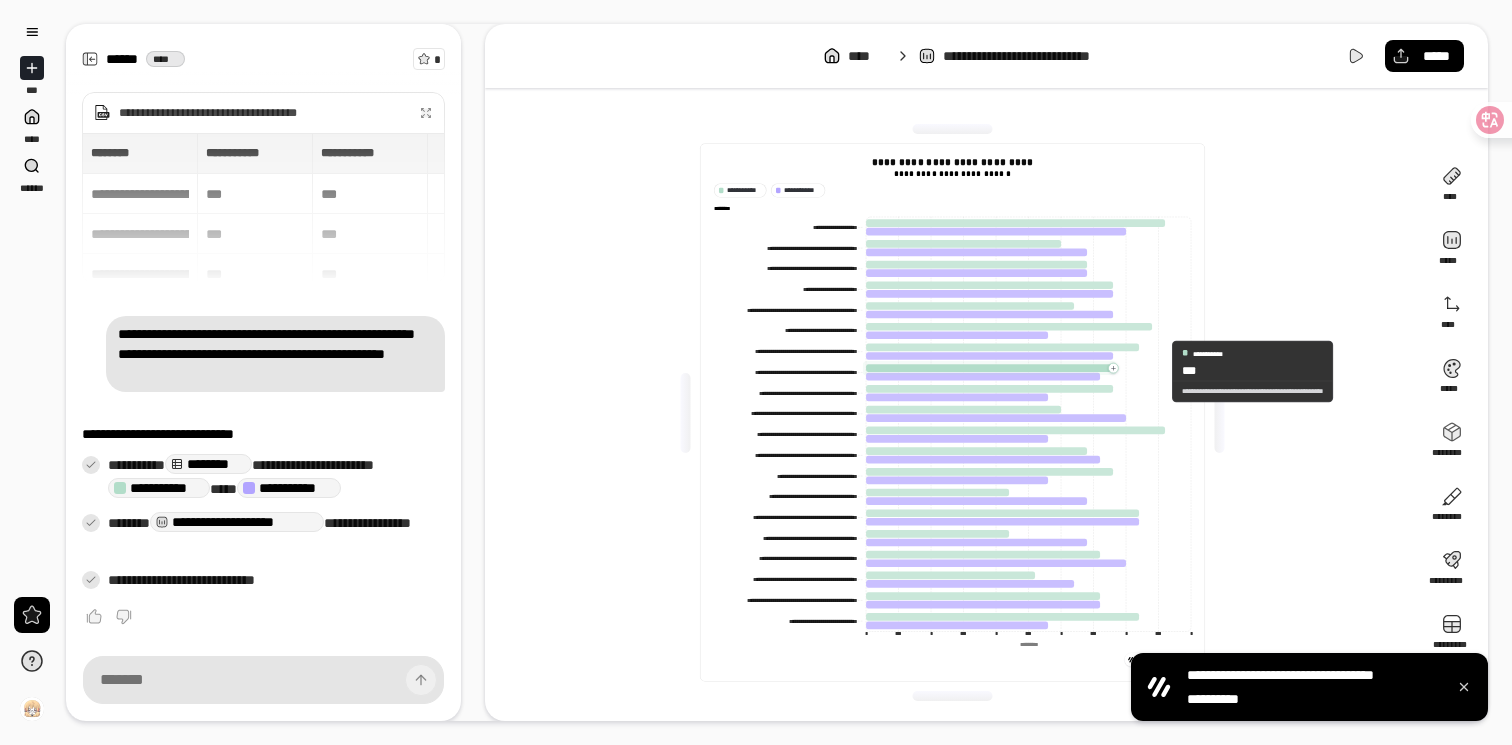 scroll, scrollTop: 0, scrollLeft: 0, axis: both 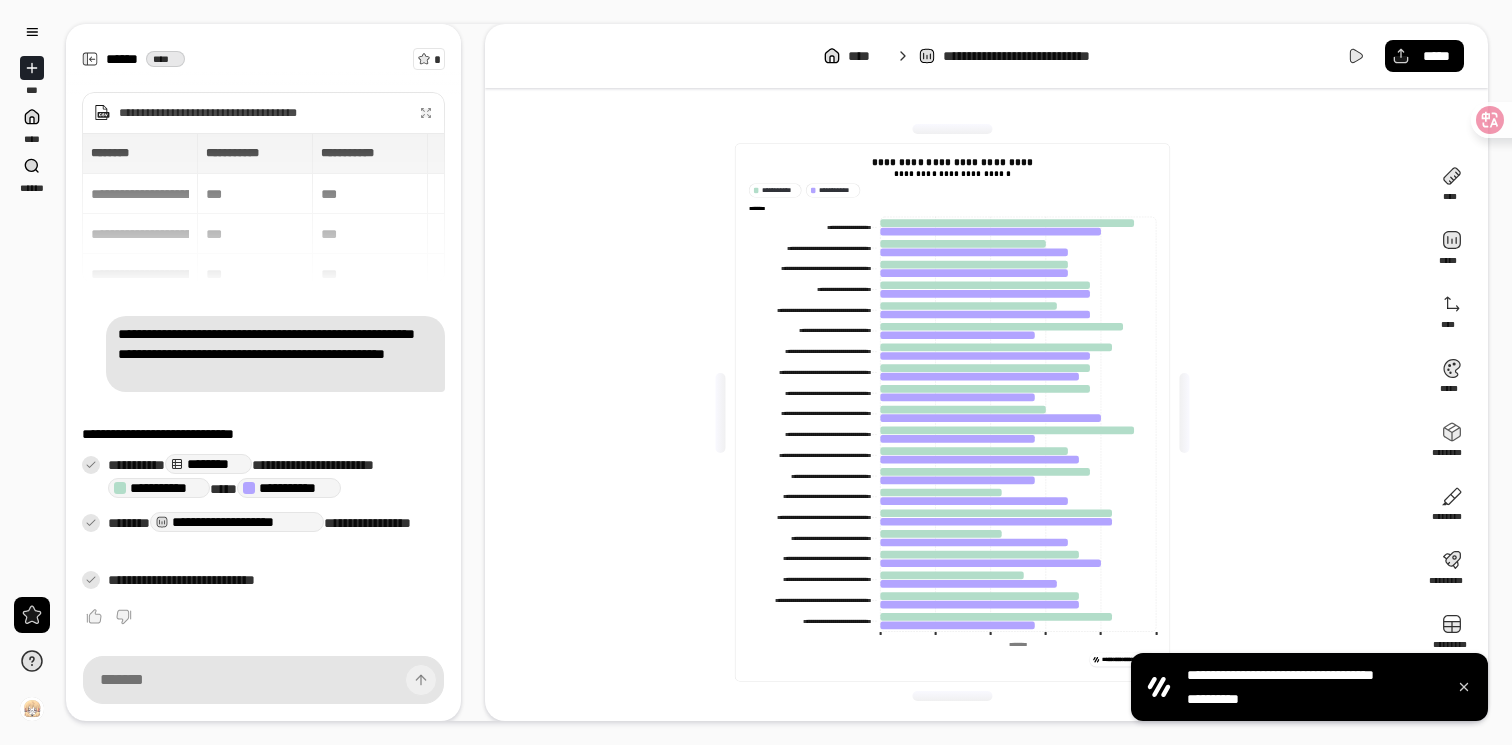 click at bounding box center [1185, 413] 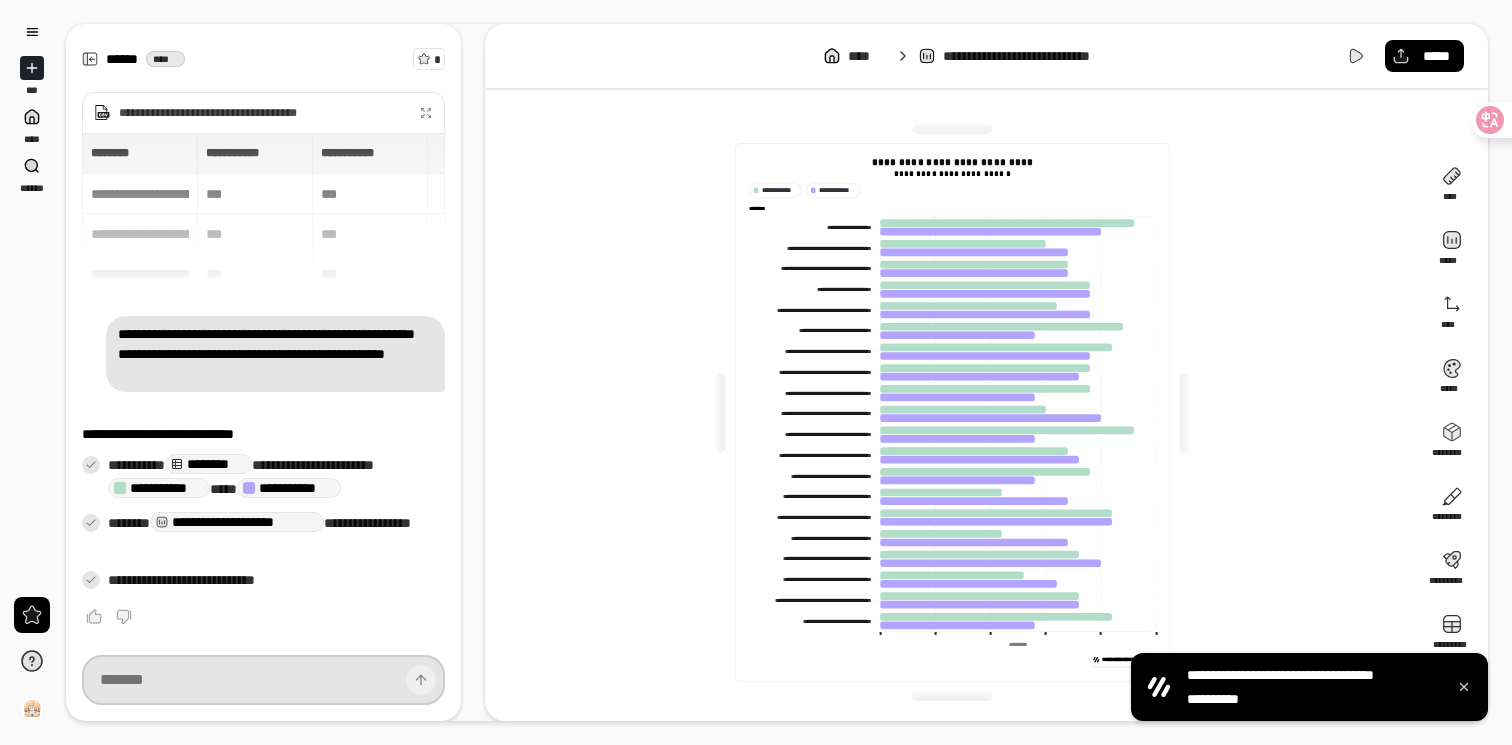 click at bounding box center (263, 680) 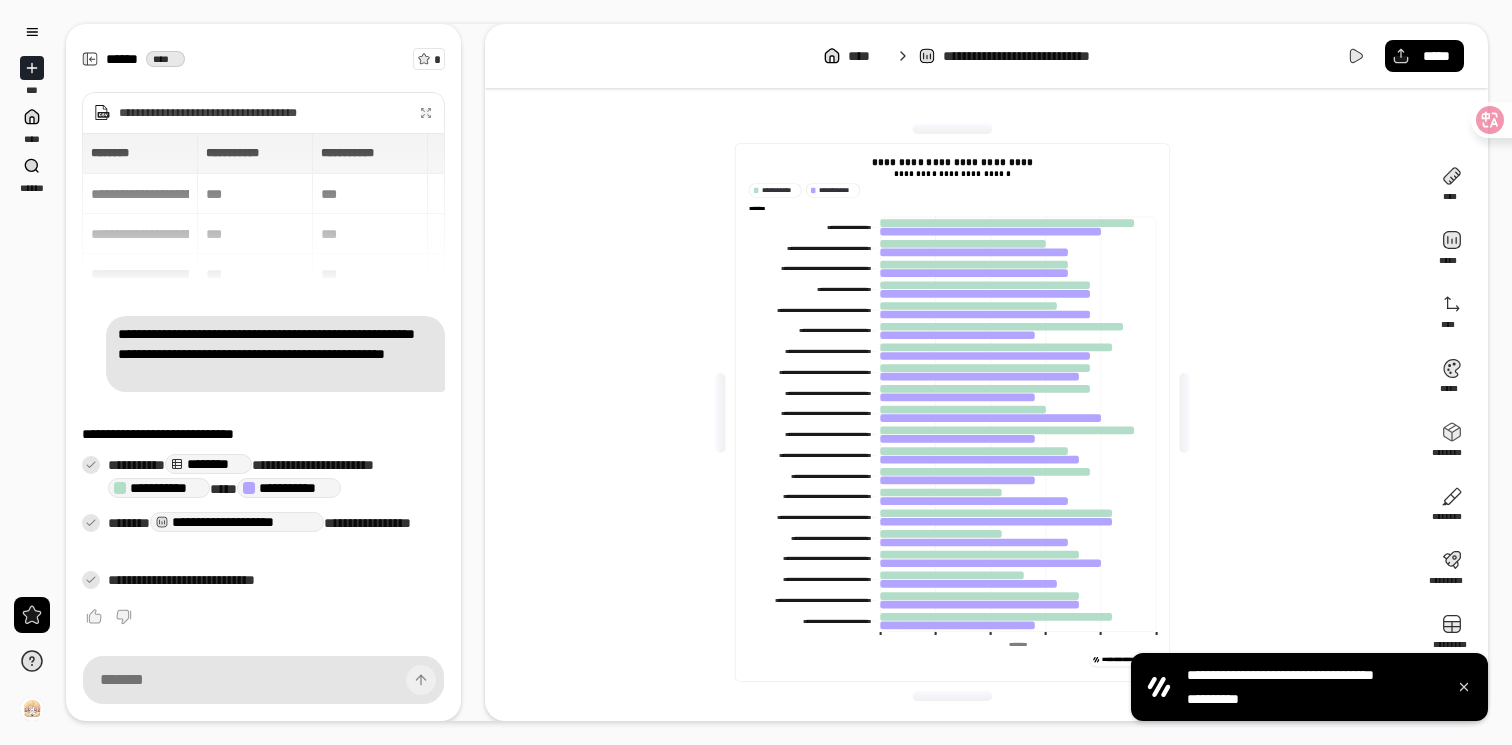 click 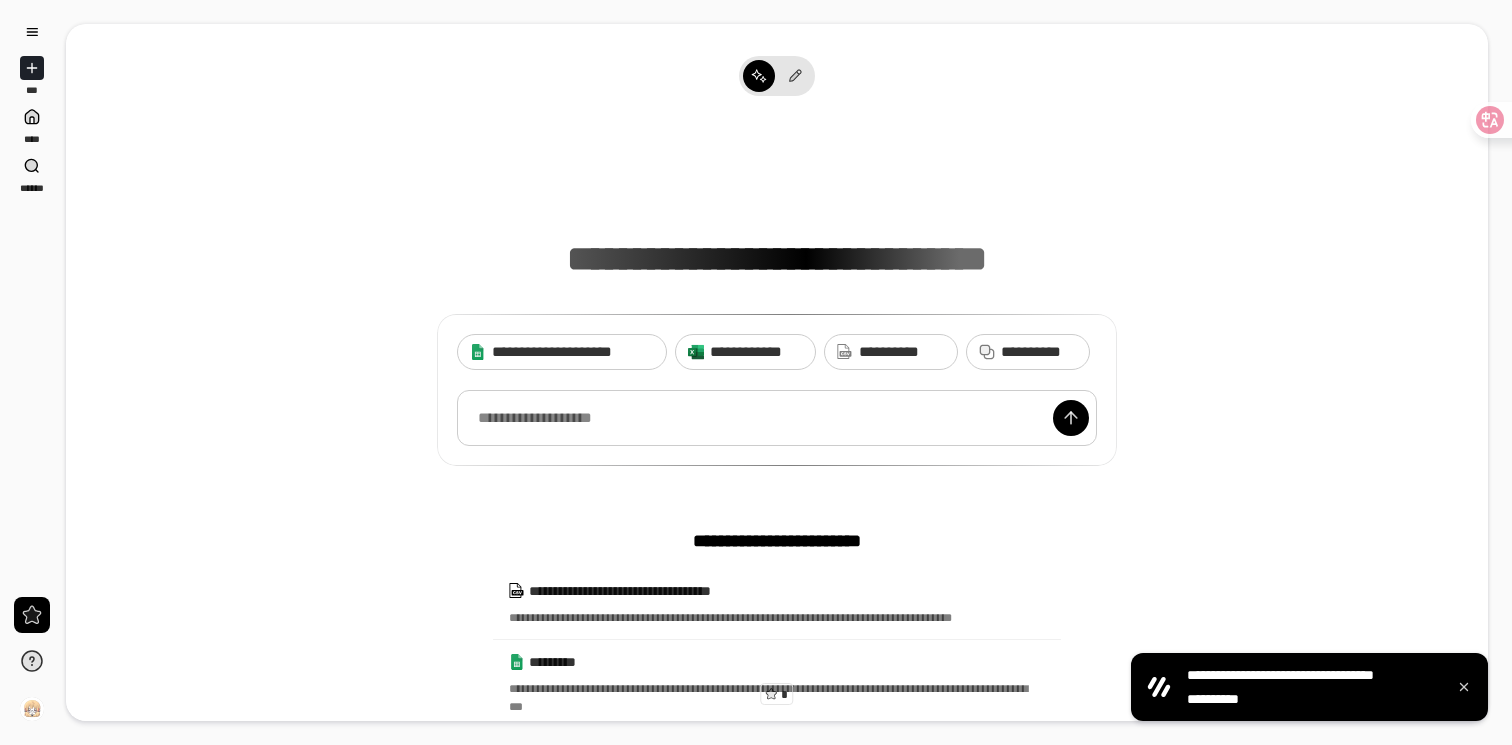 click at bounding box center [777, 418] 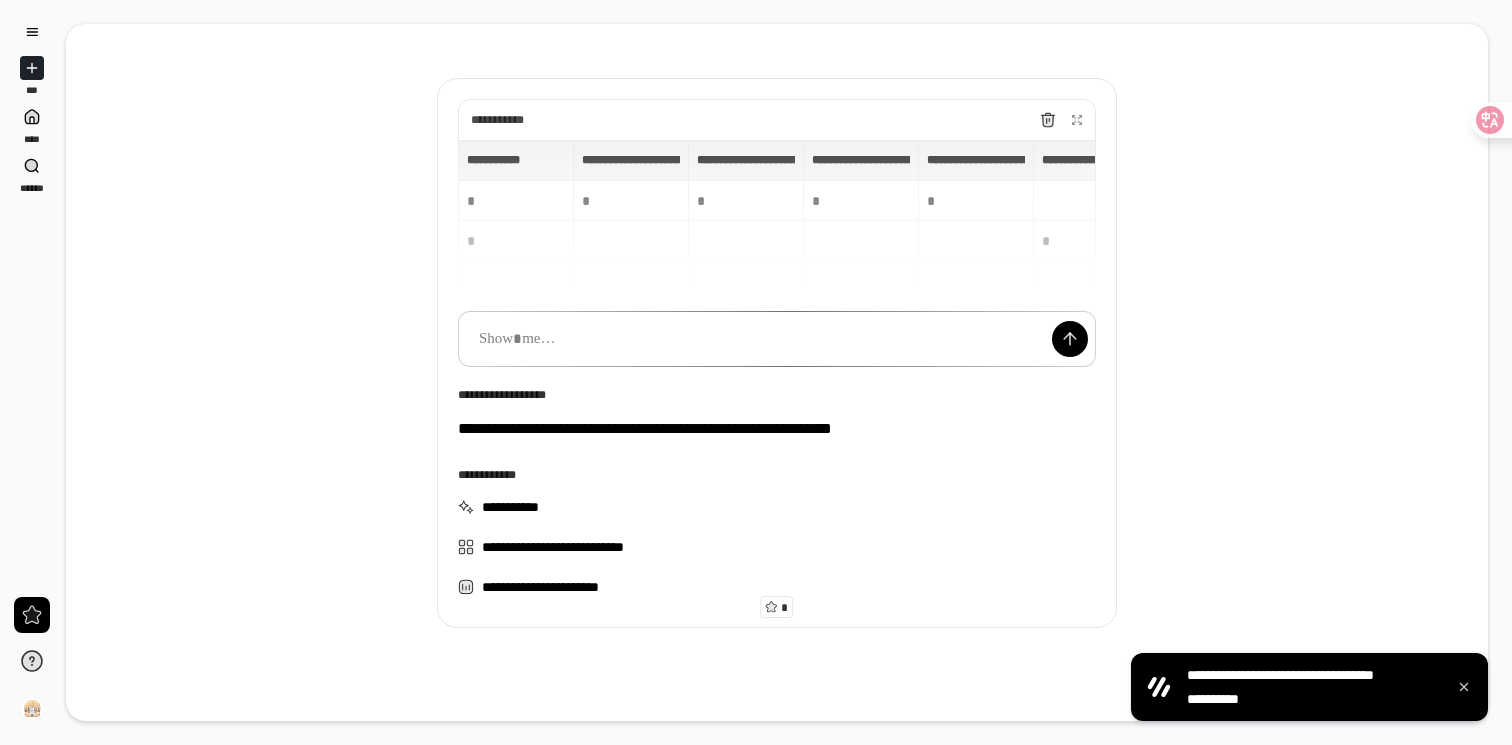 scroll, scrollTop: 85, scrollLeft: 0, axis: vertical 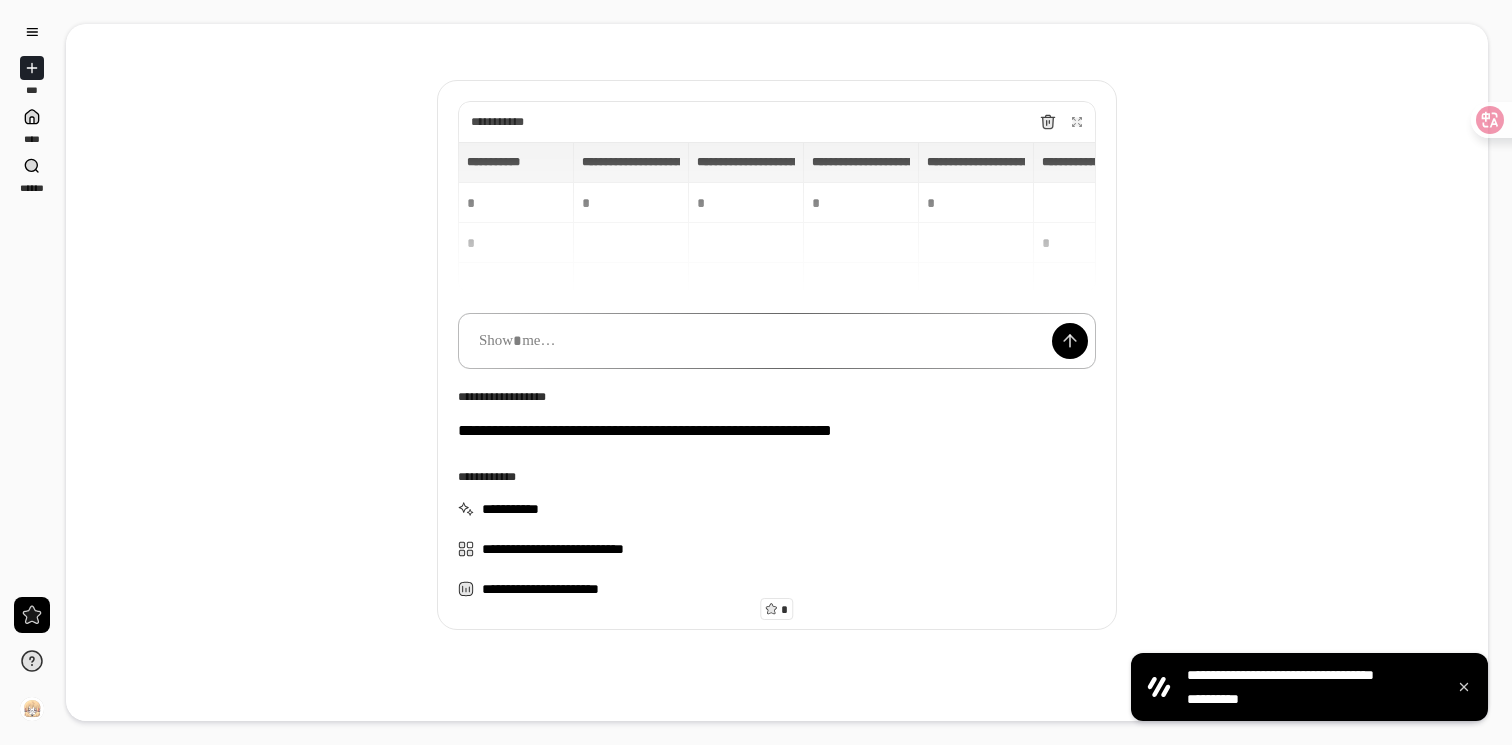click at bounding box center [777, 341] 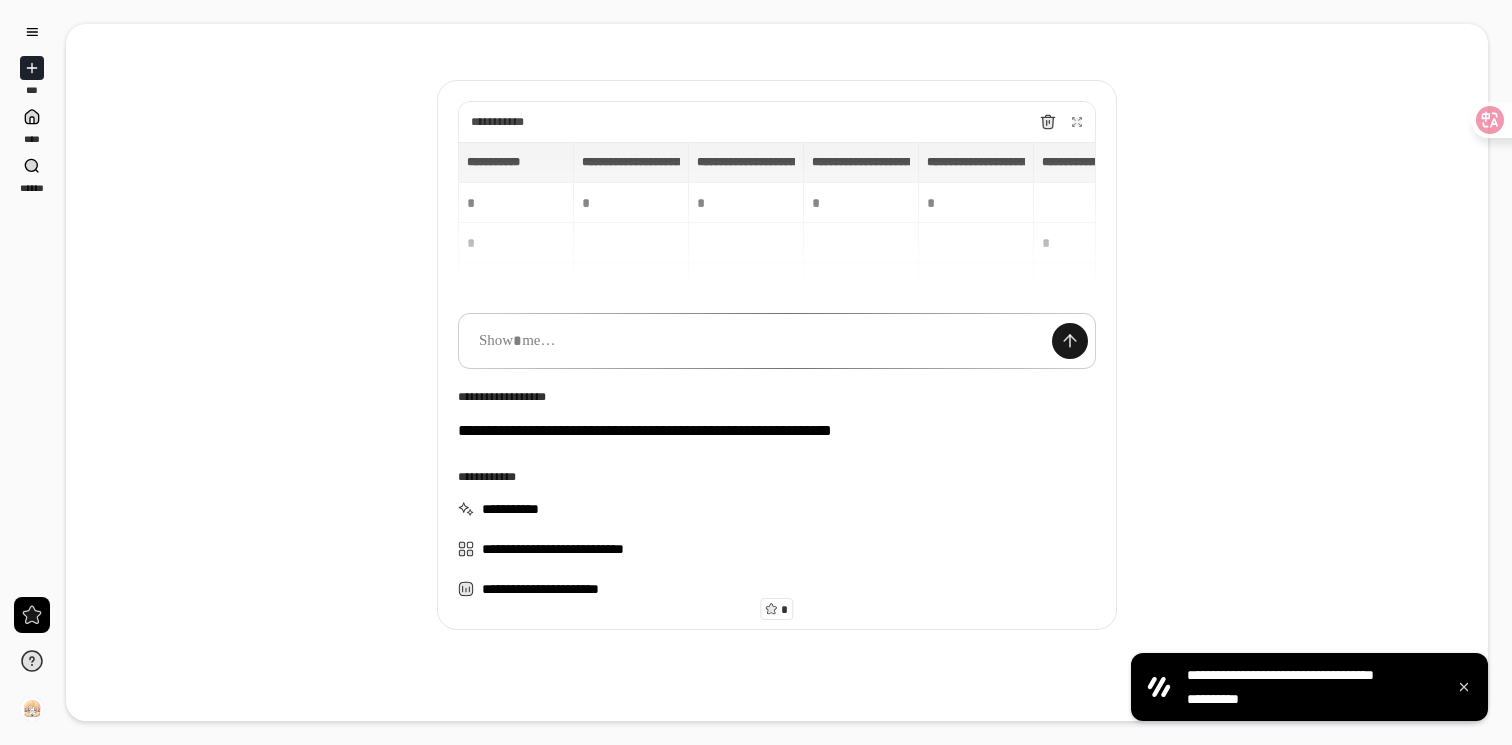 click at bounding box center [1070, 341] 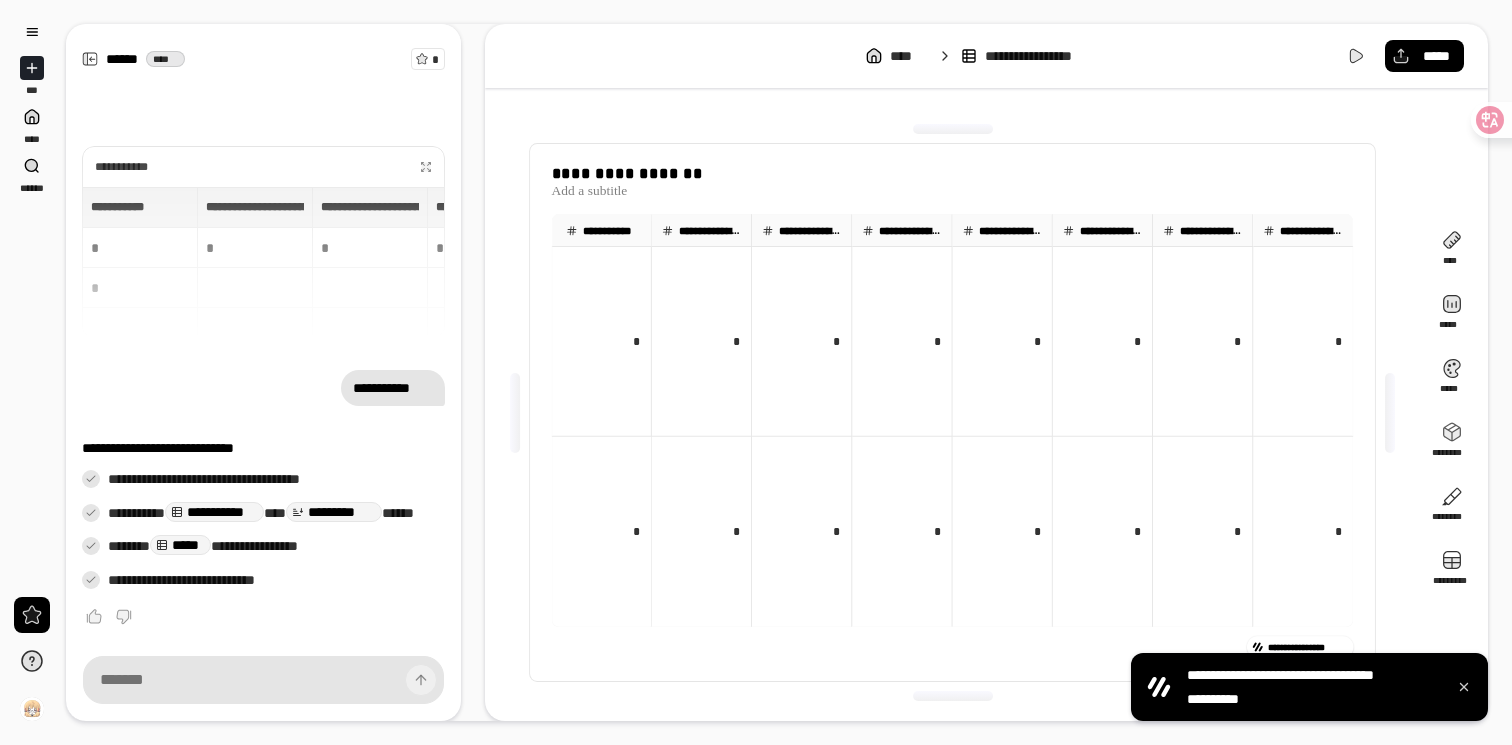 click 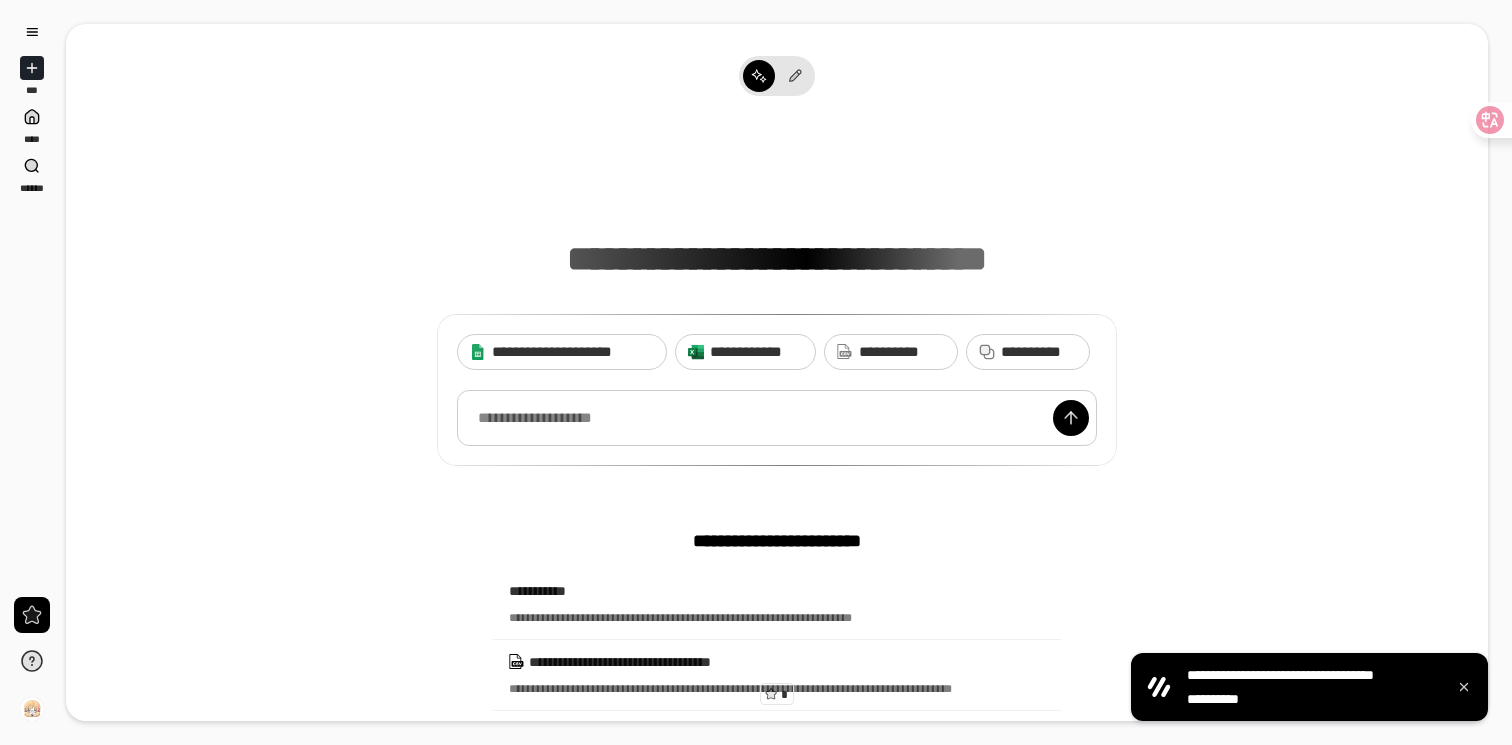 click at bounding box center (777, 418) 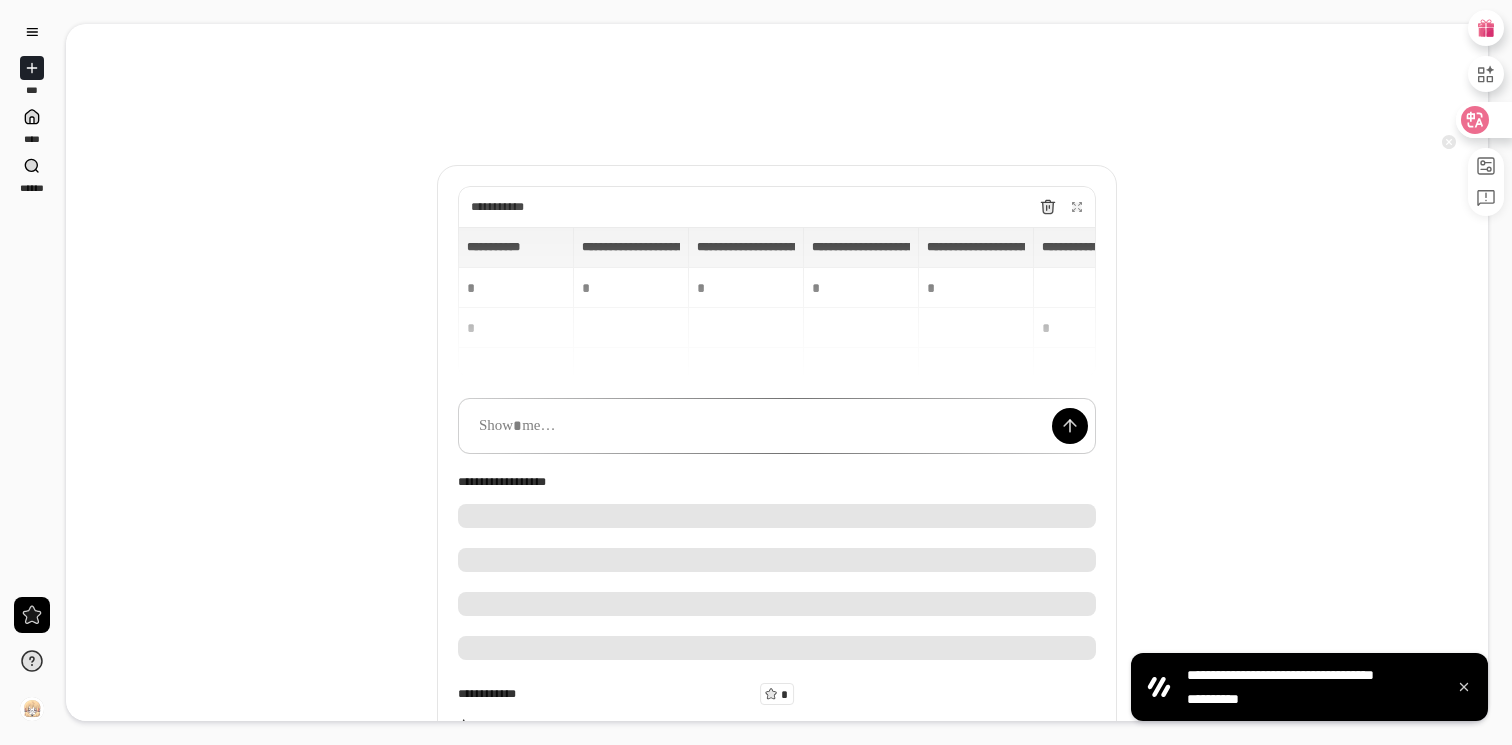 click 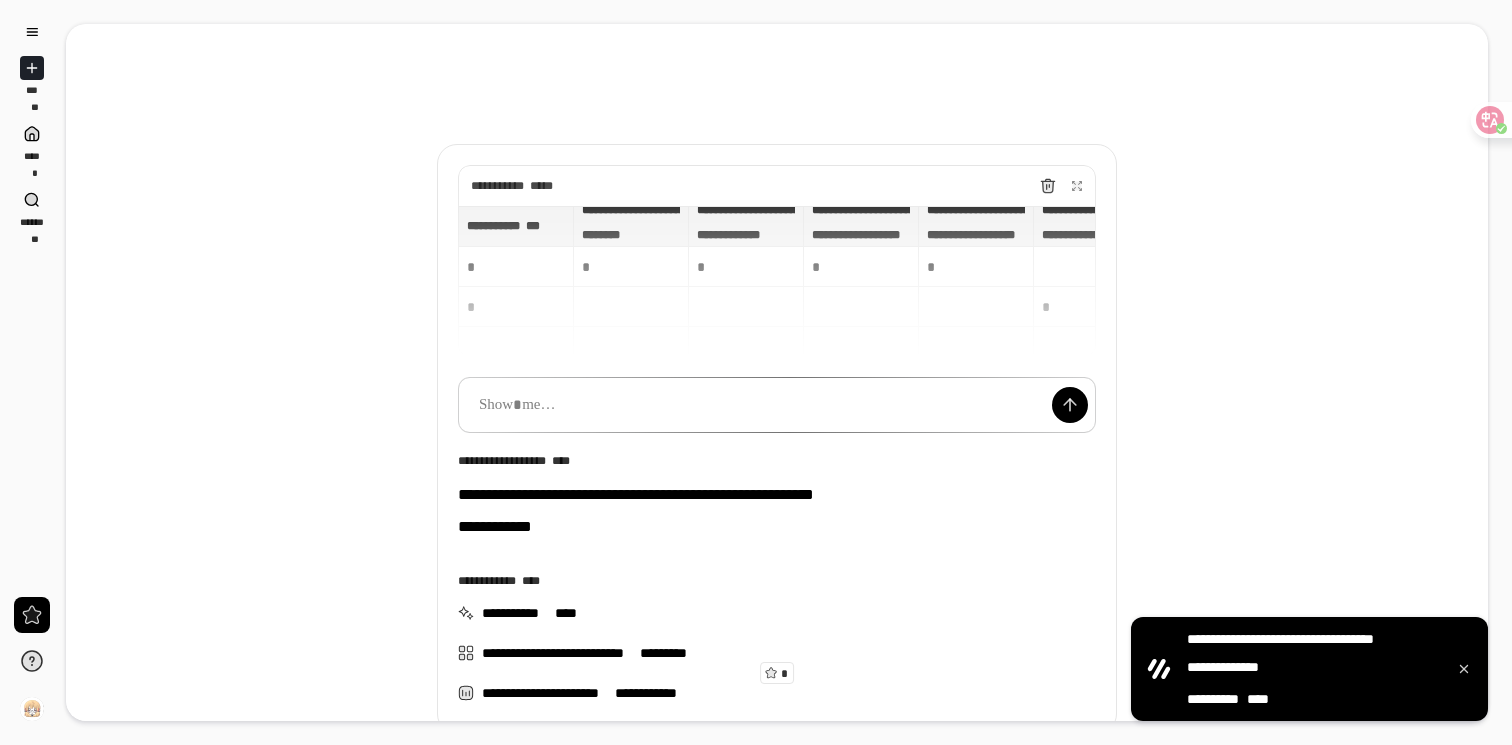 scroll, scrollTop: 22, scrollLeft: 0, axis: vertical 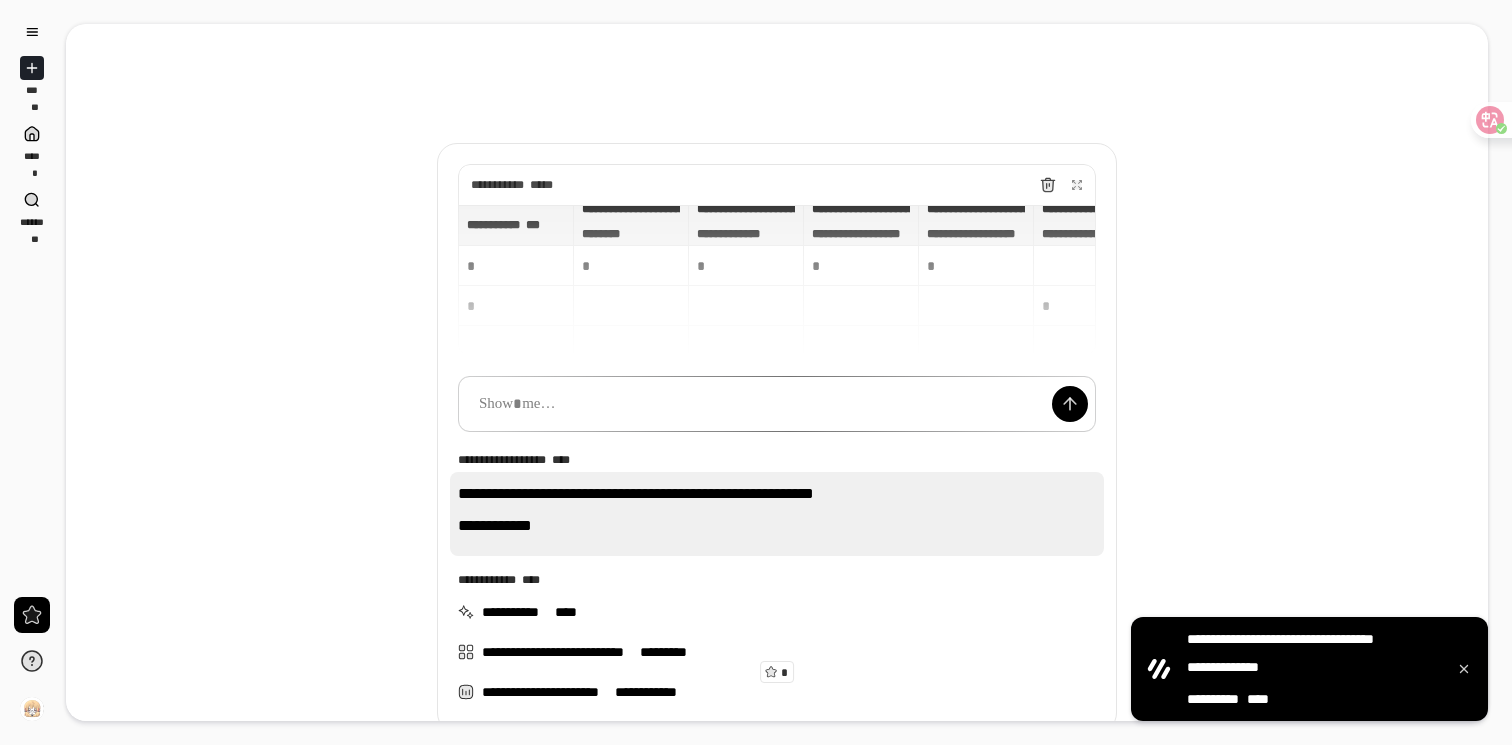 click on "**********" at bounding box center (495, 526) 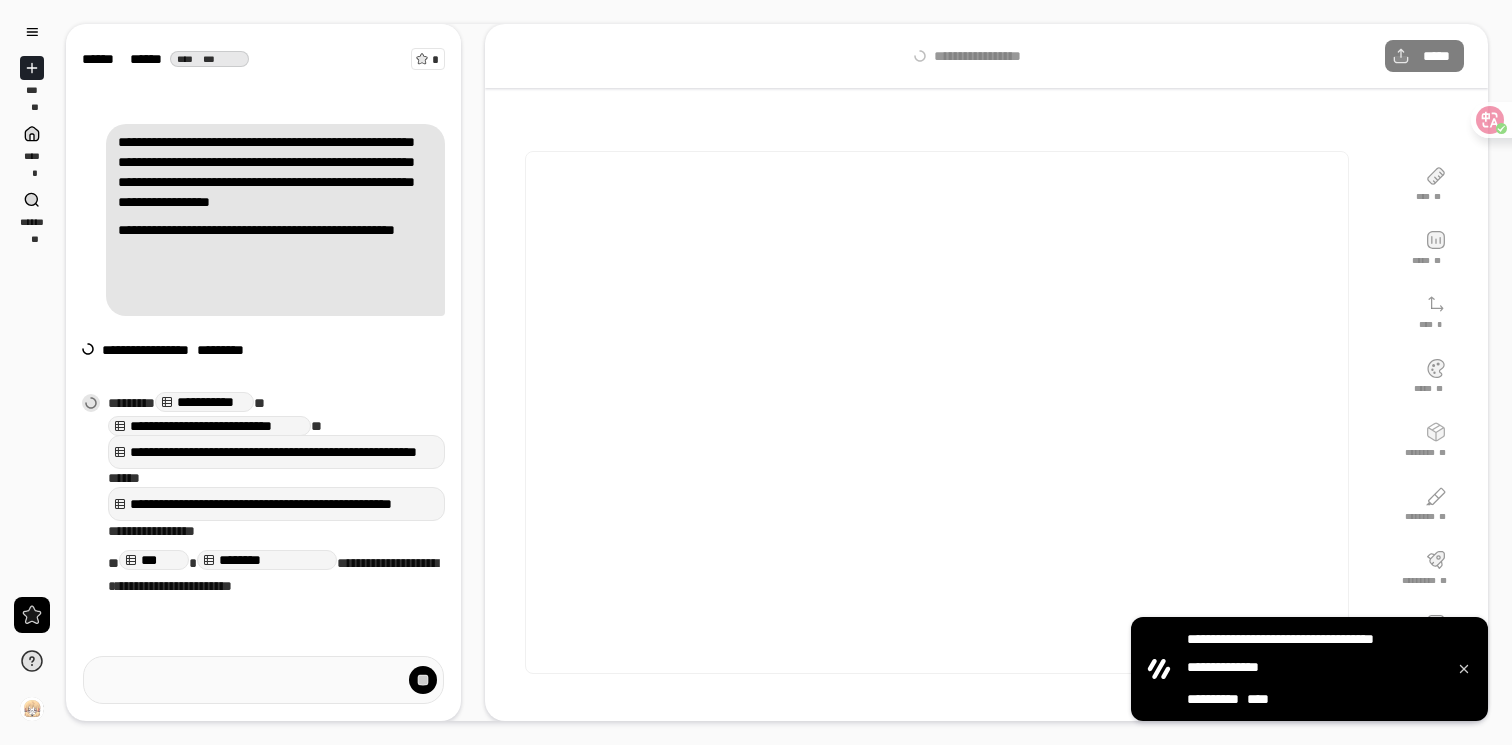 scroll, scrollTop: 26, scrollLeft: 0, axis: vertical 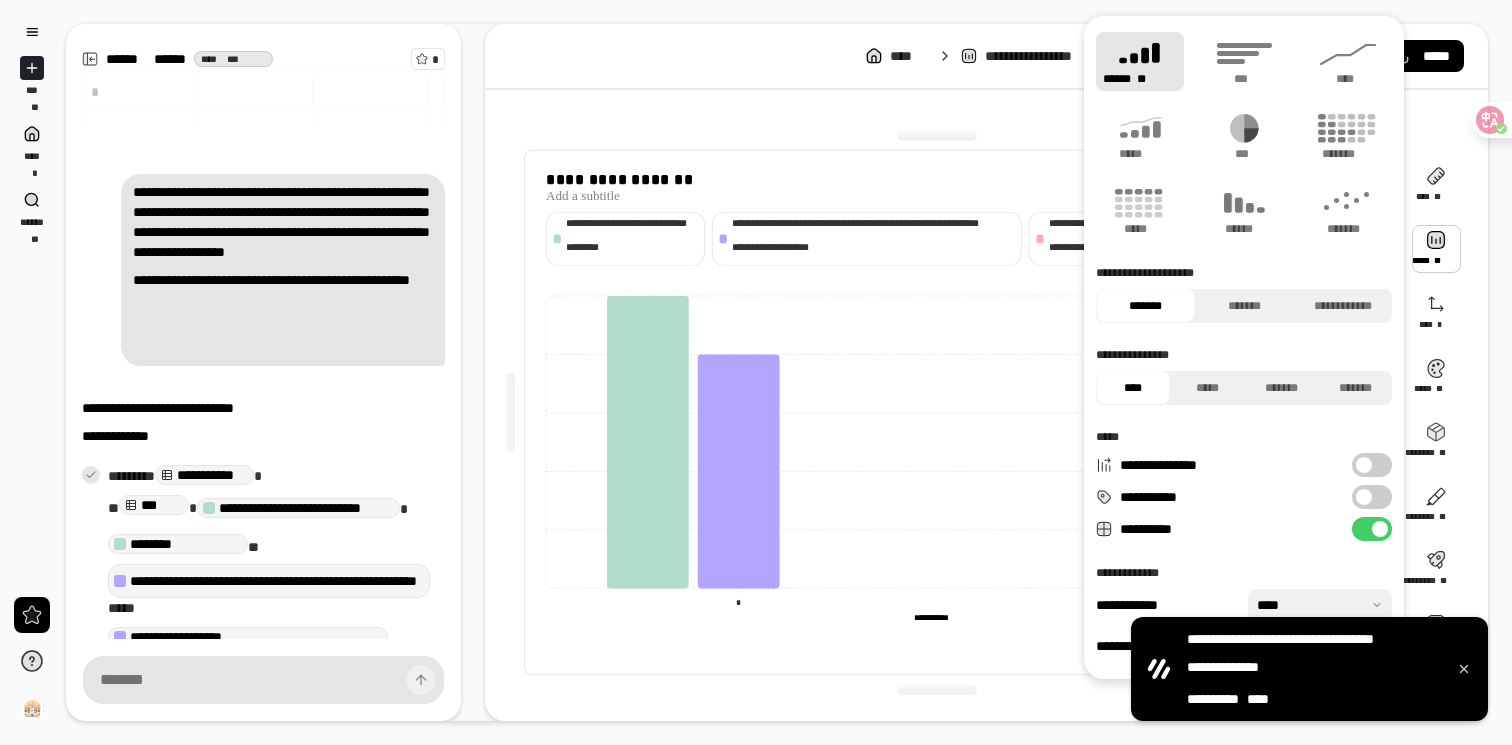 click at bounding box center [1436, 249] 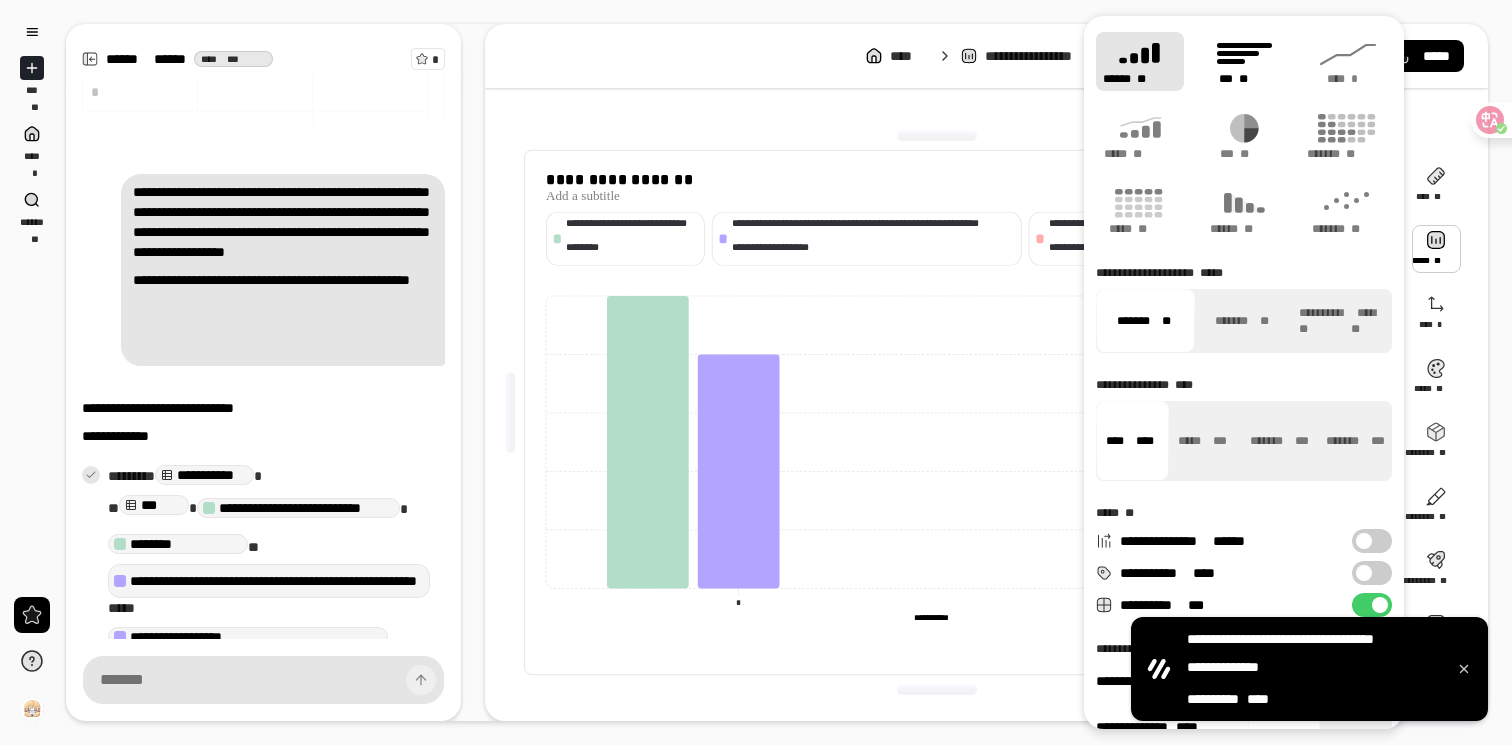 click 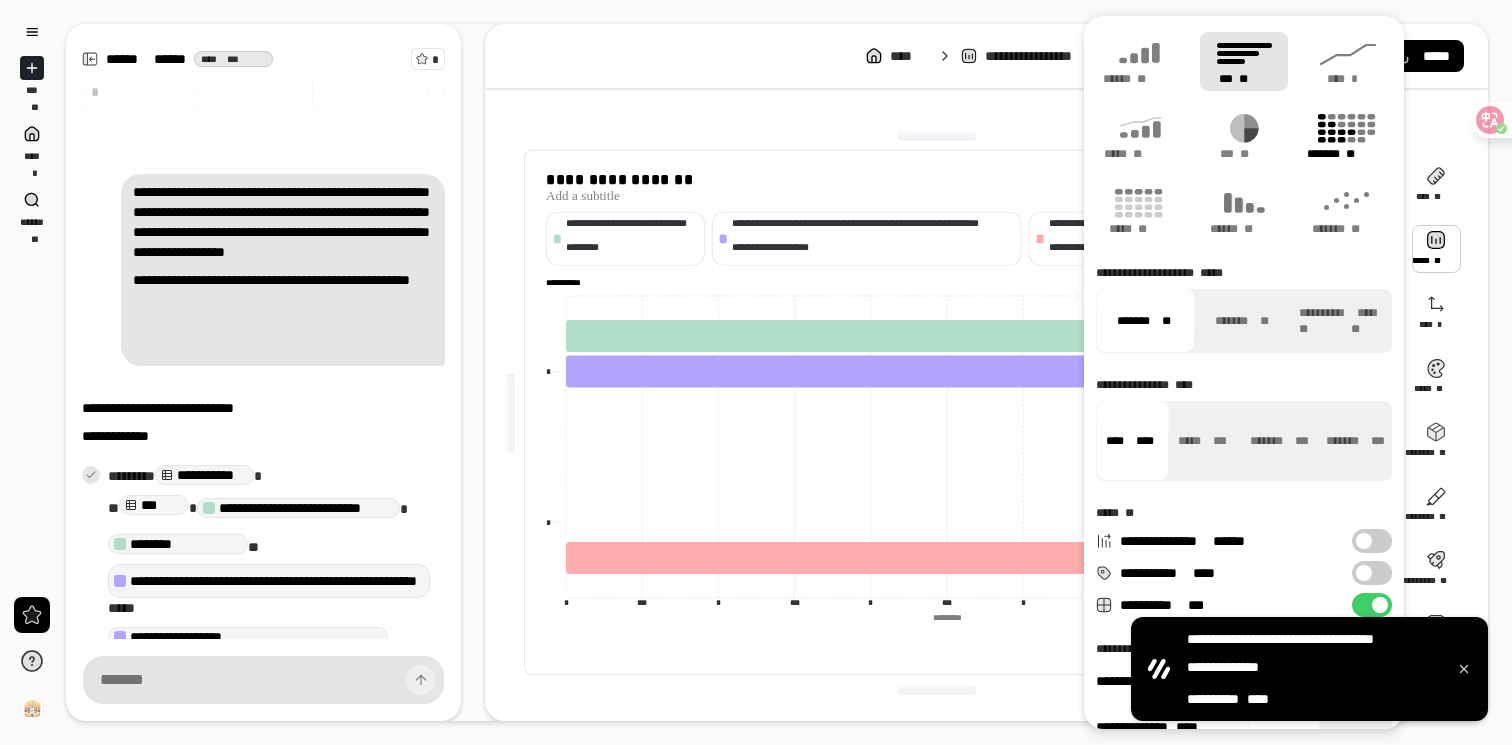 click 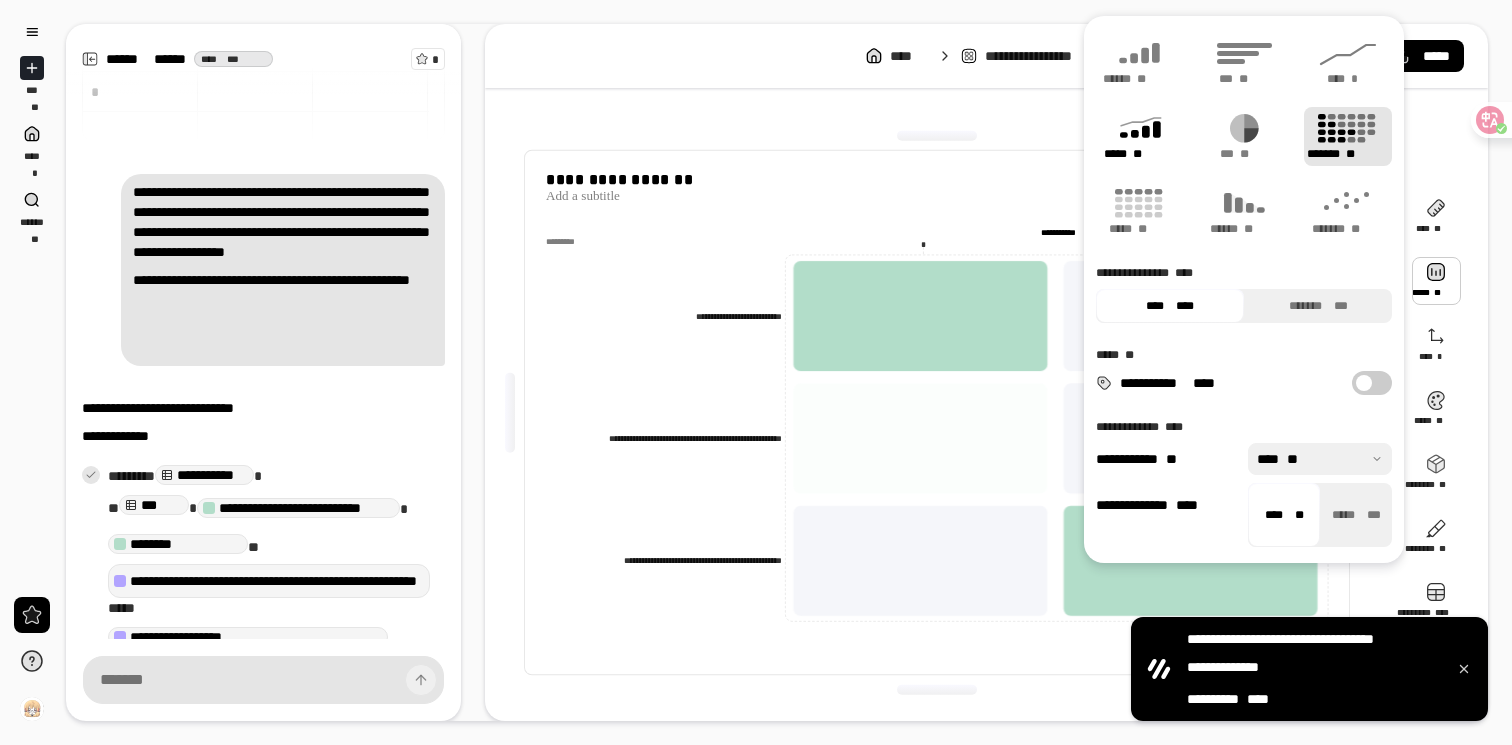 click 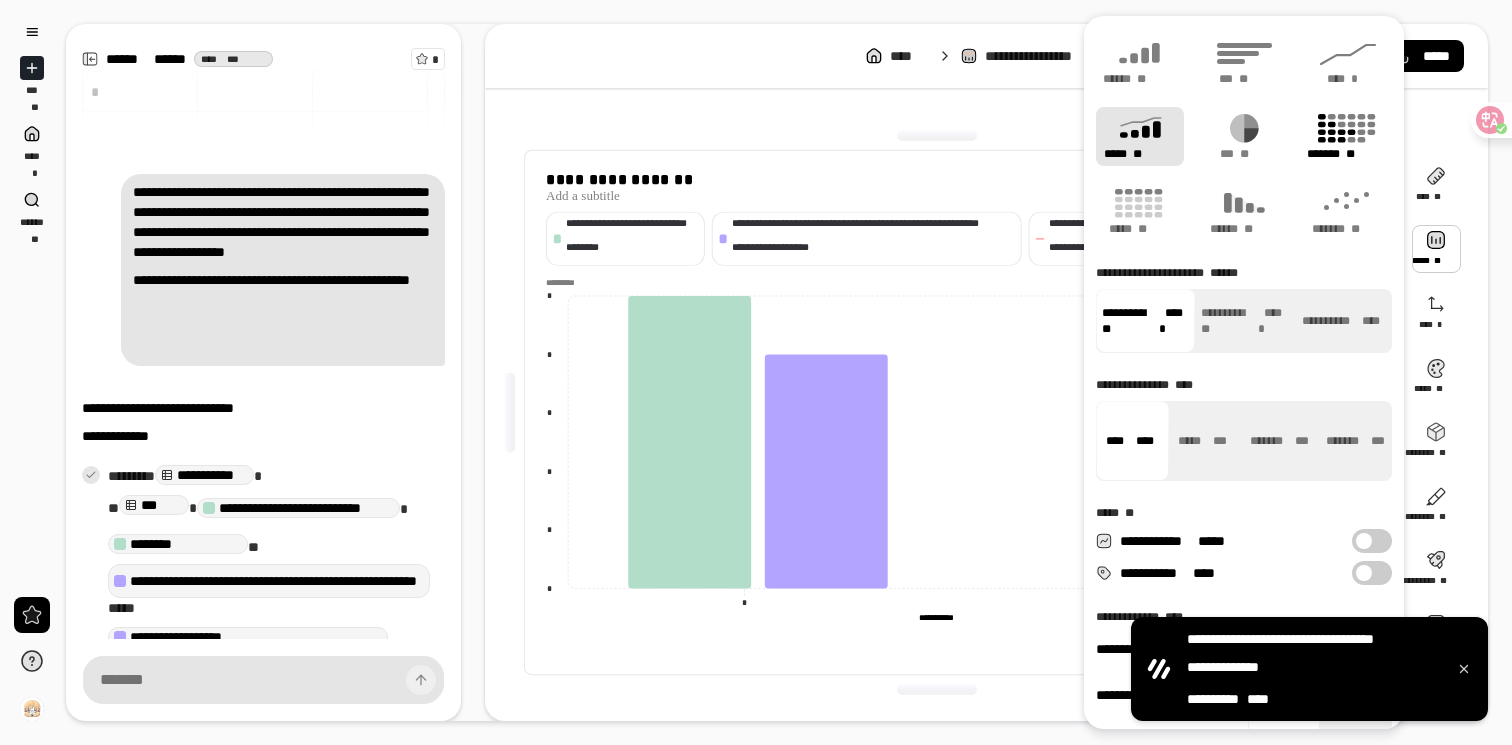 click 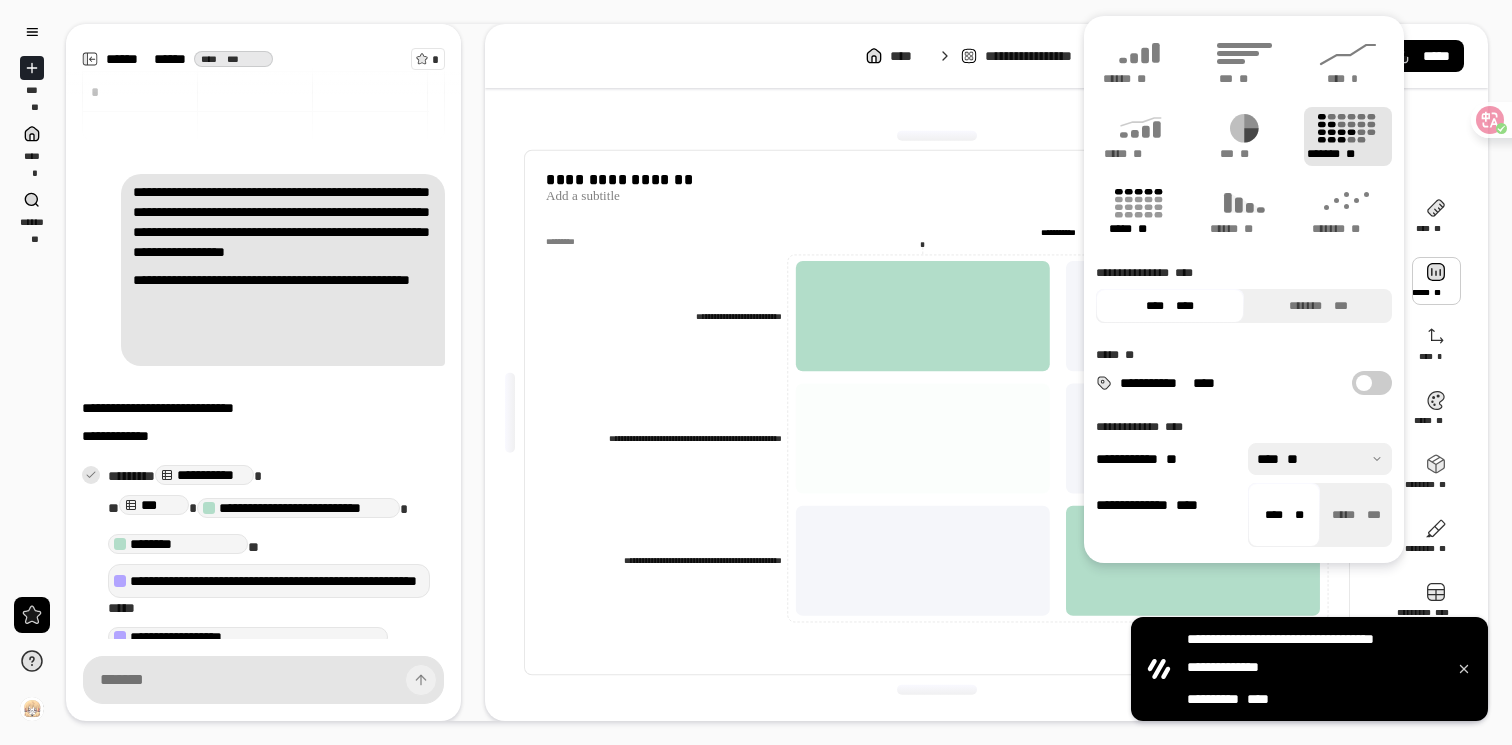 click 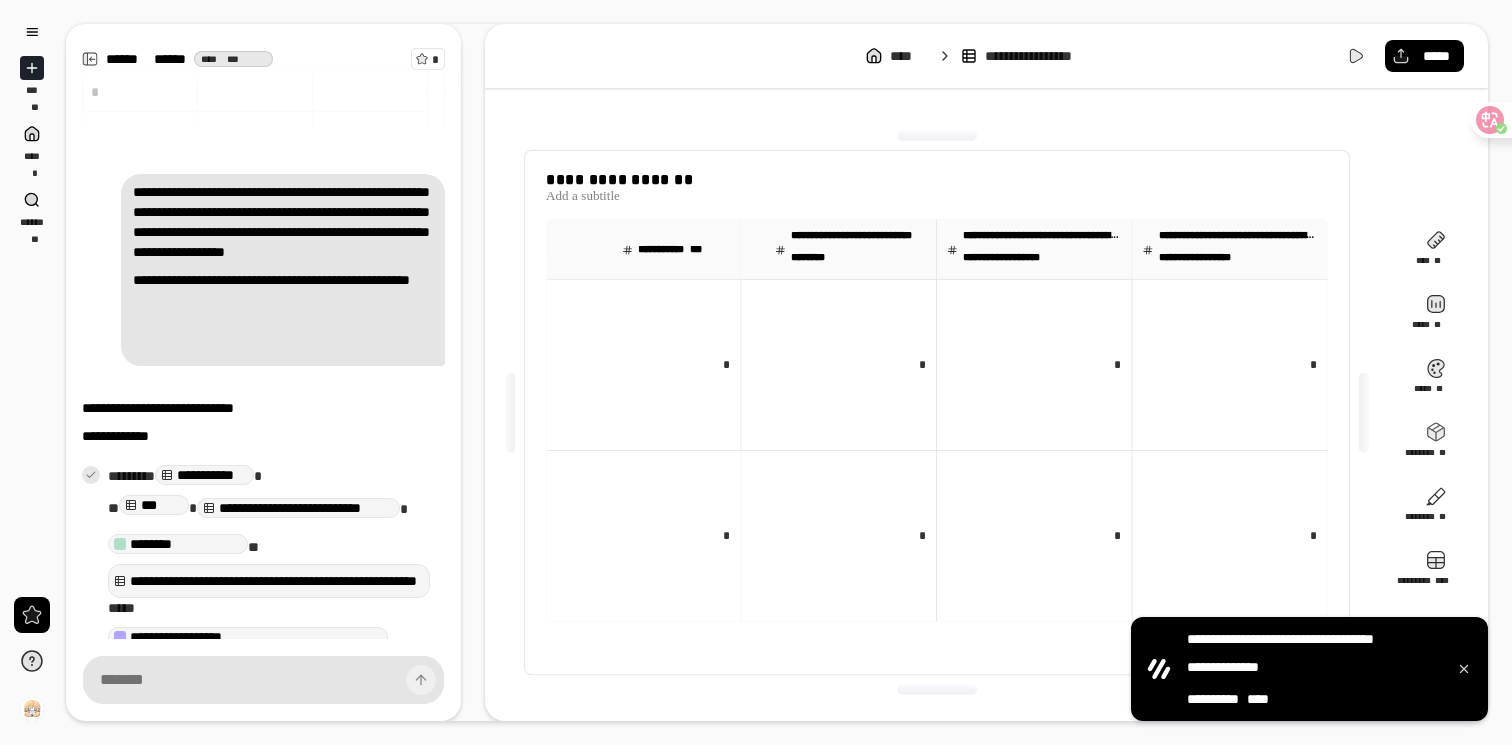 click on "**********" at bounding box center [937, 413] 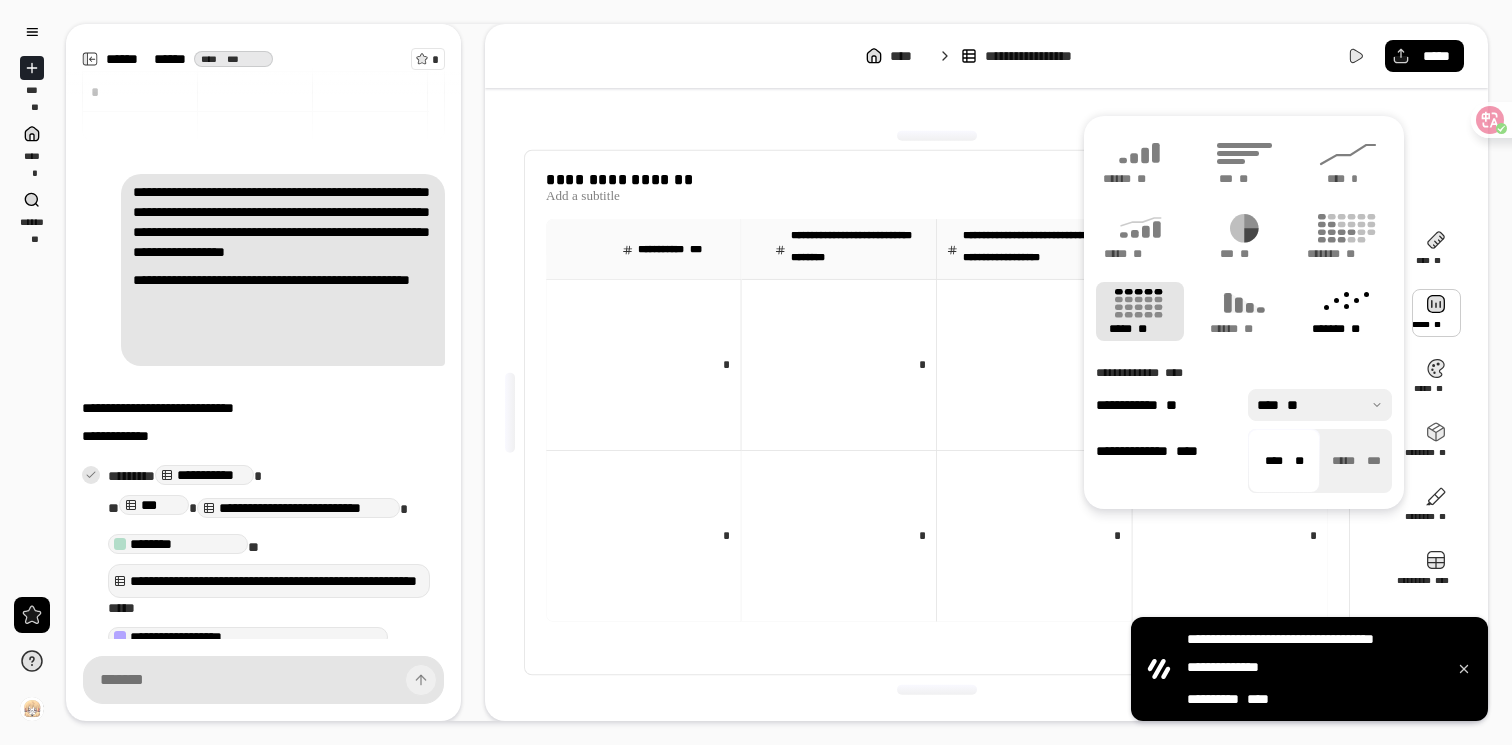 click 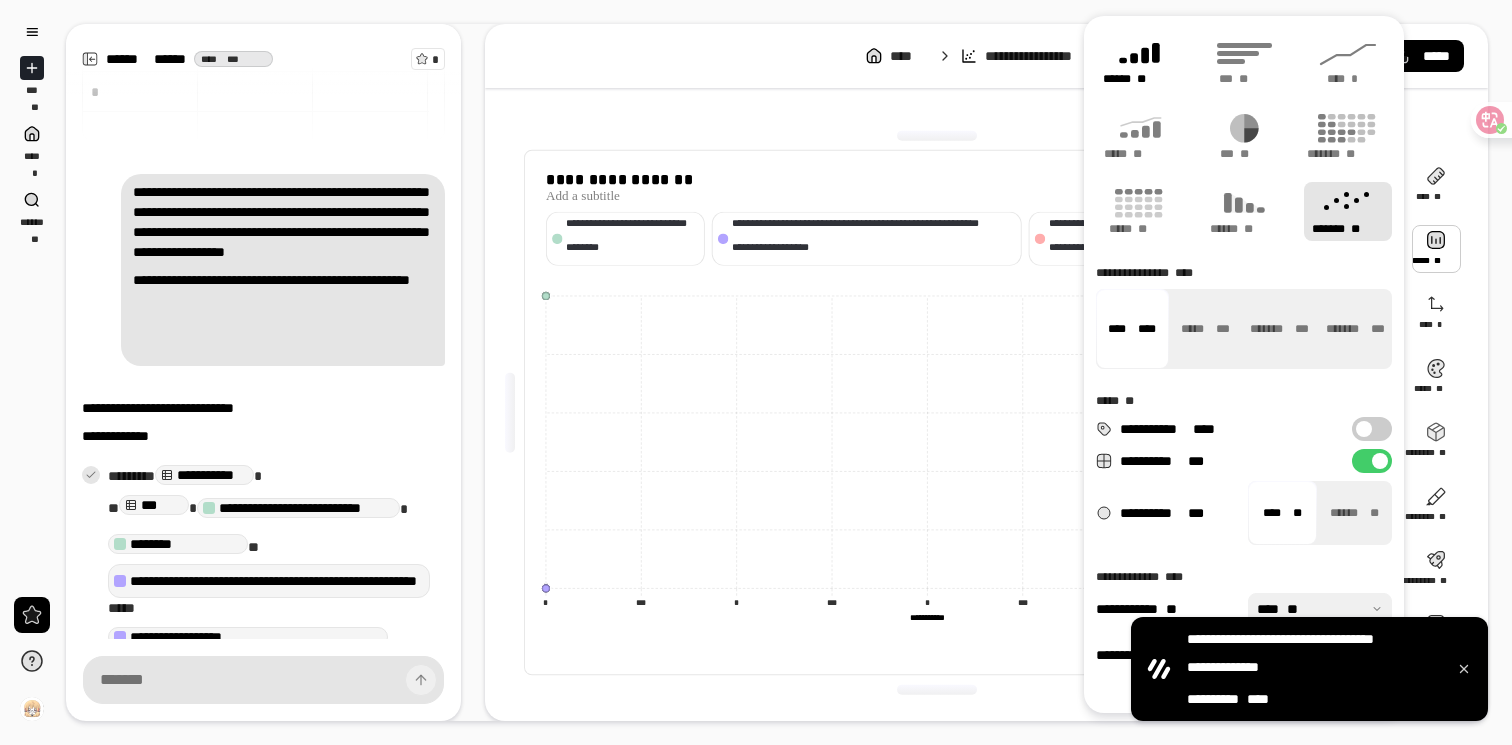 click 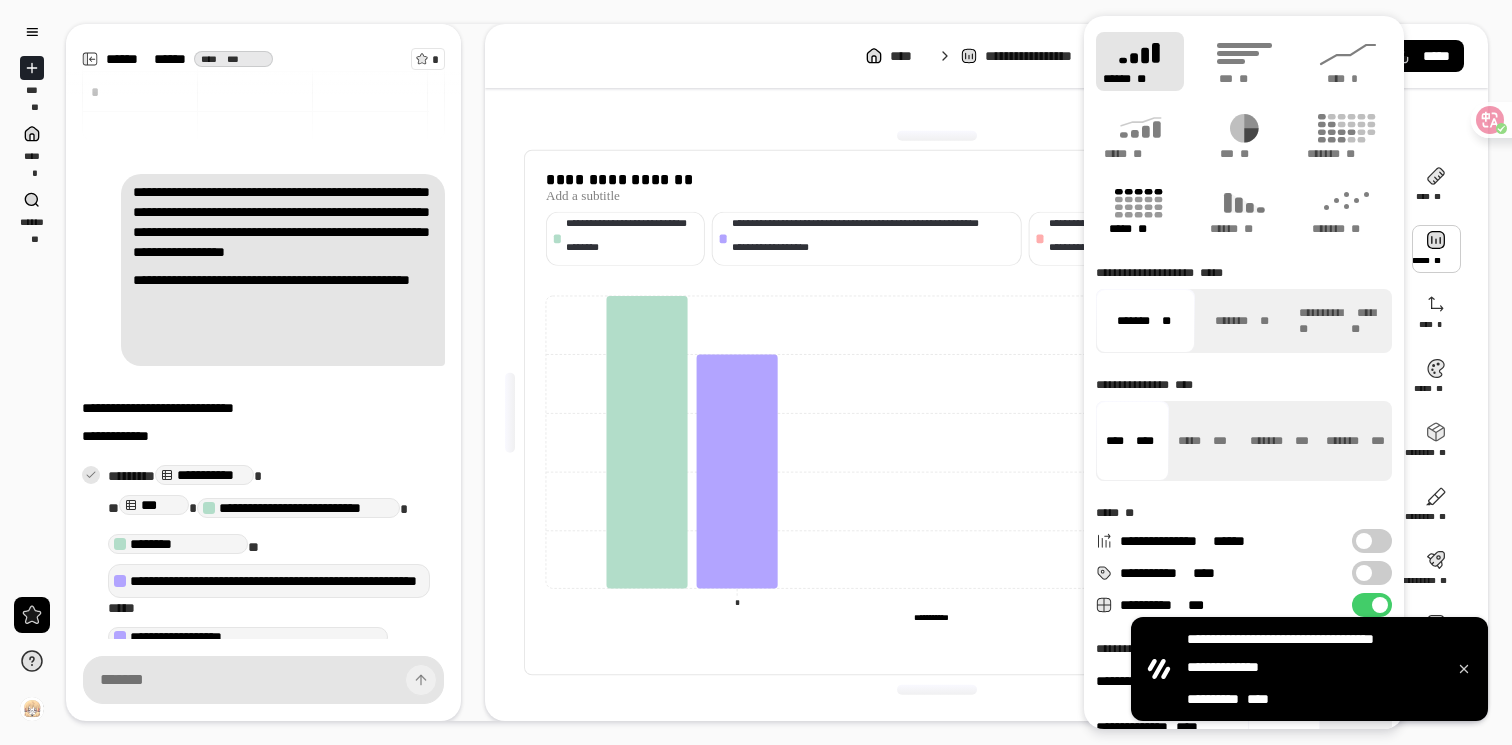 click on "**" at bounding box center (1142, 229) 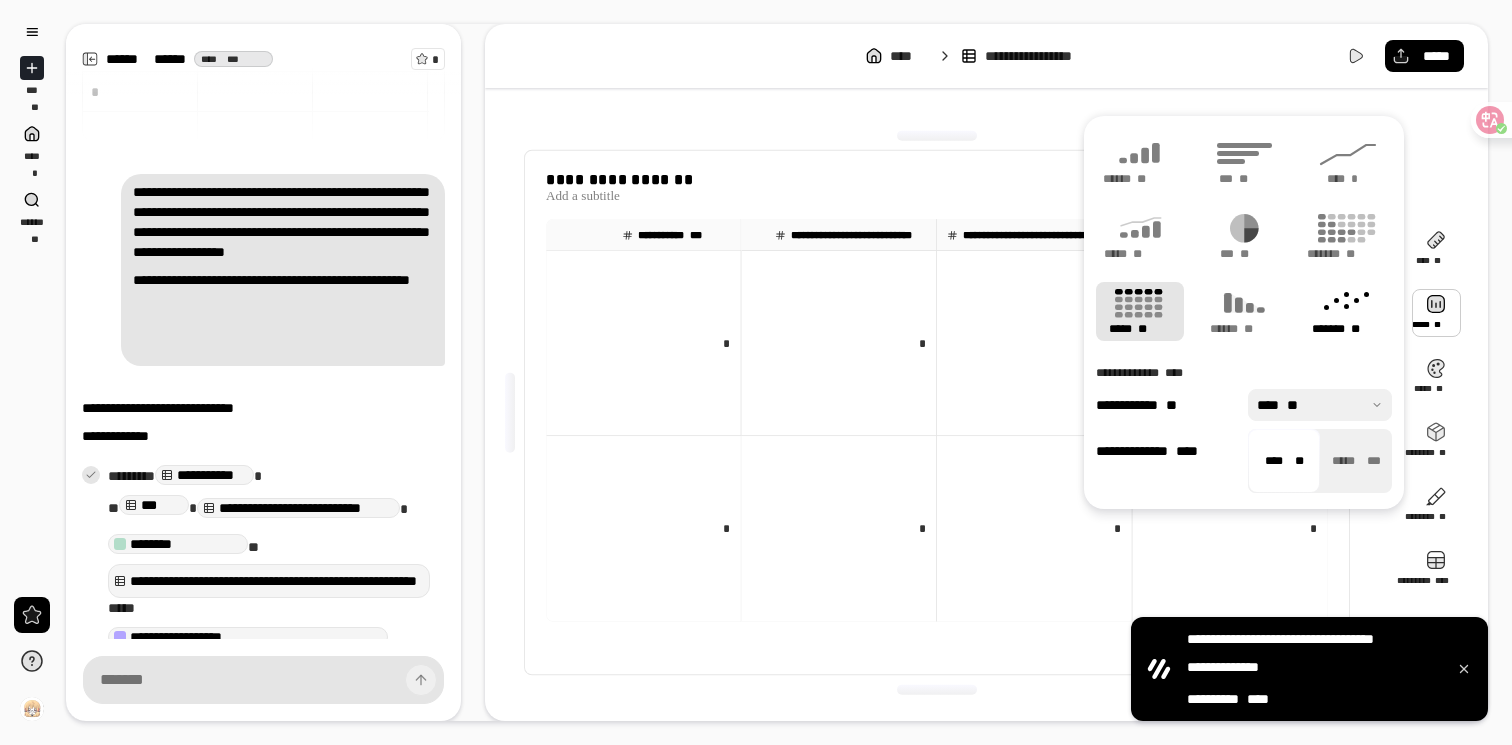 click 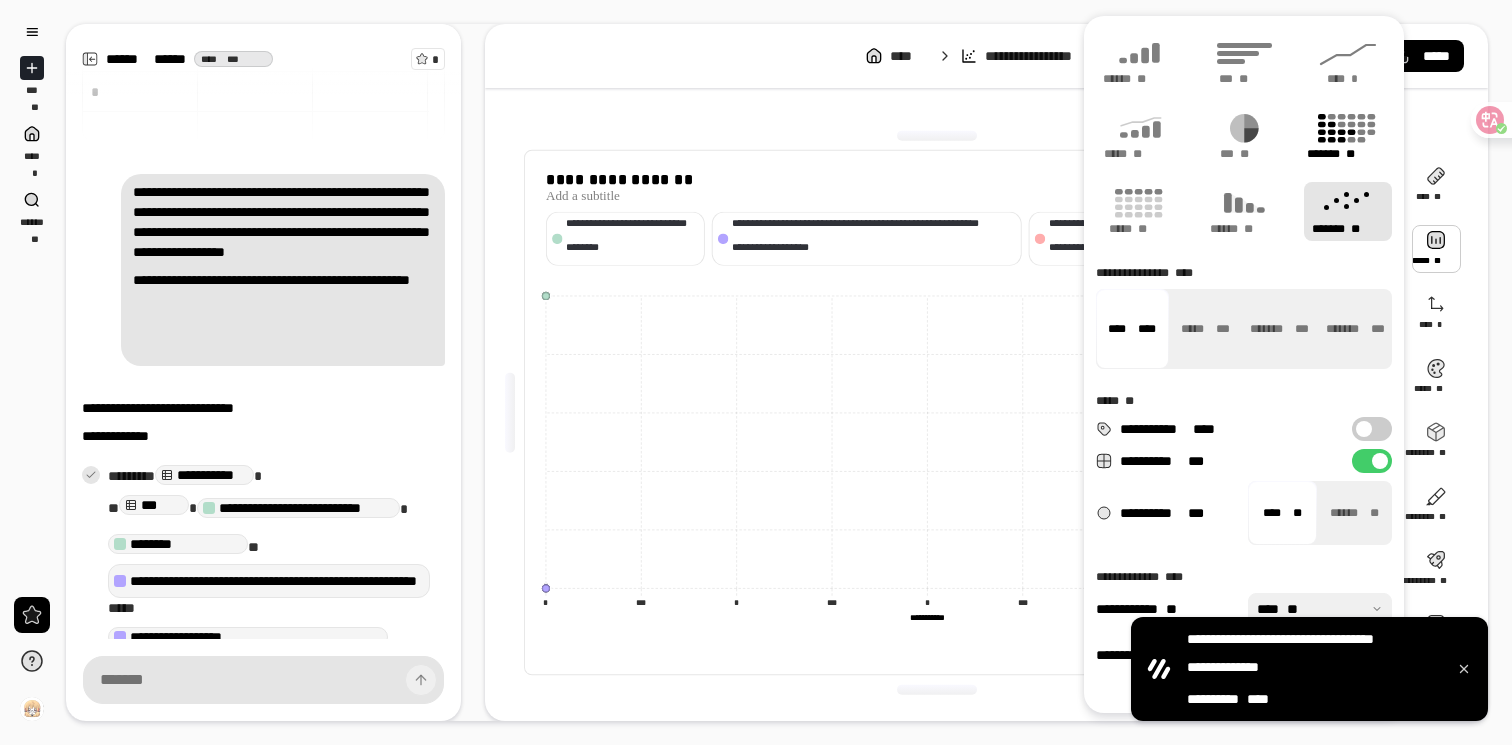 click 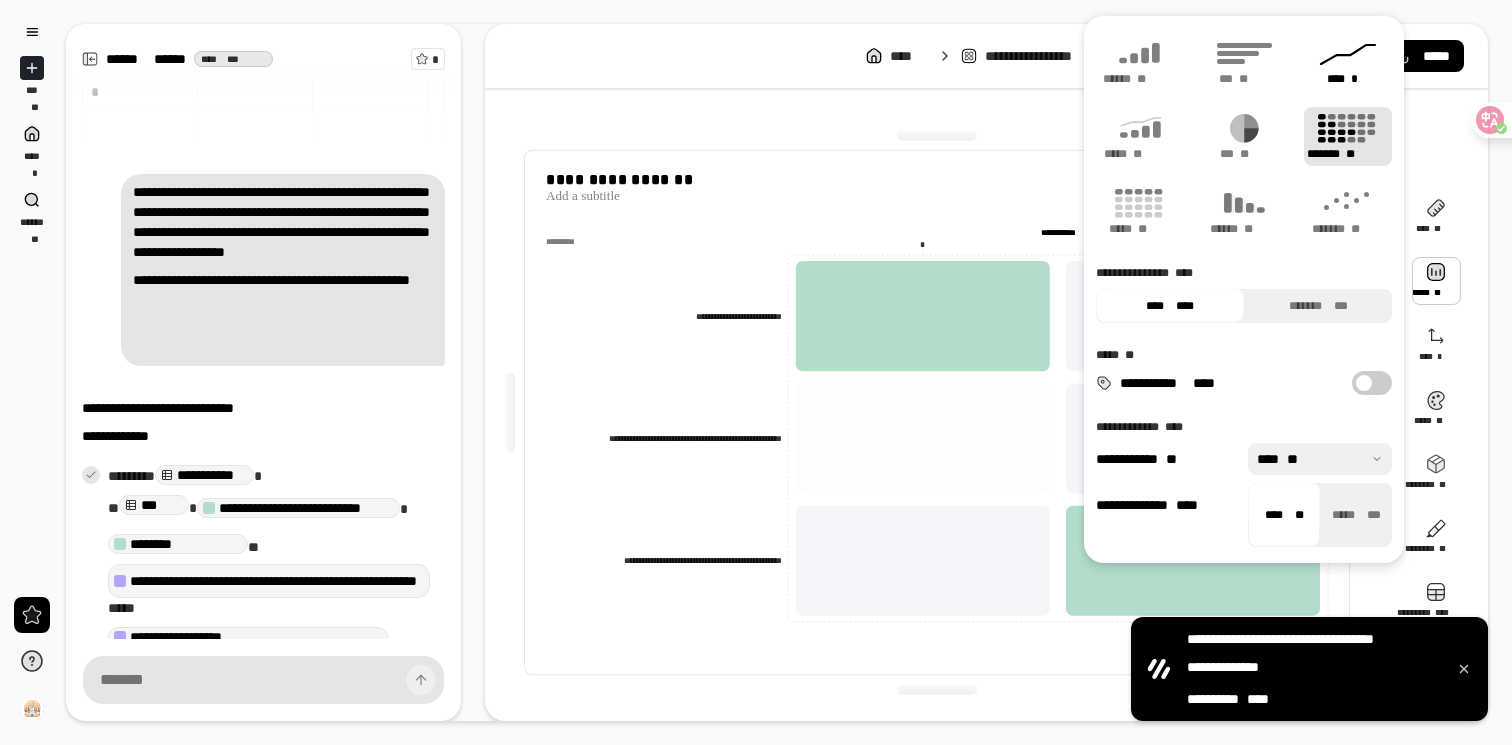 click 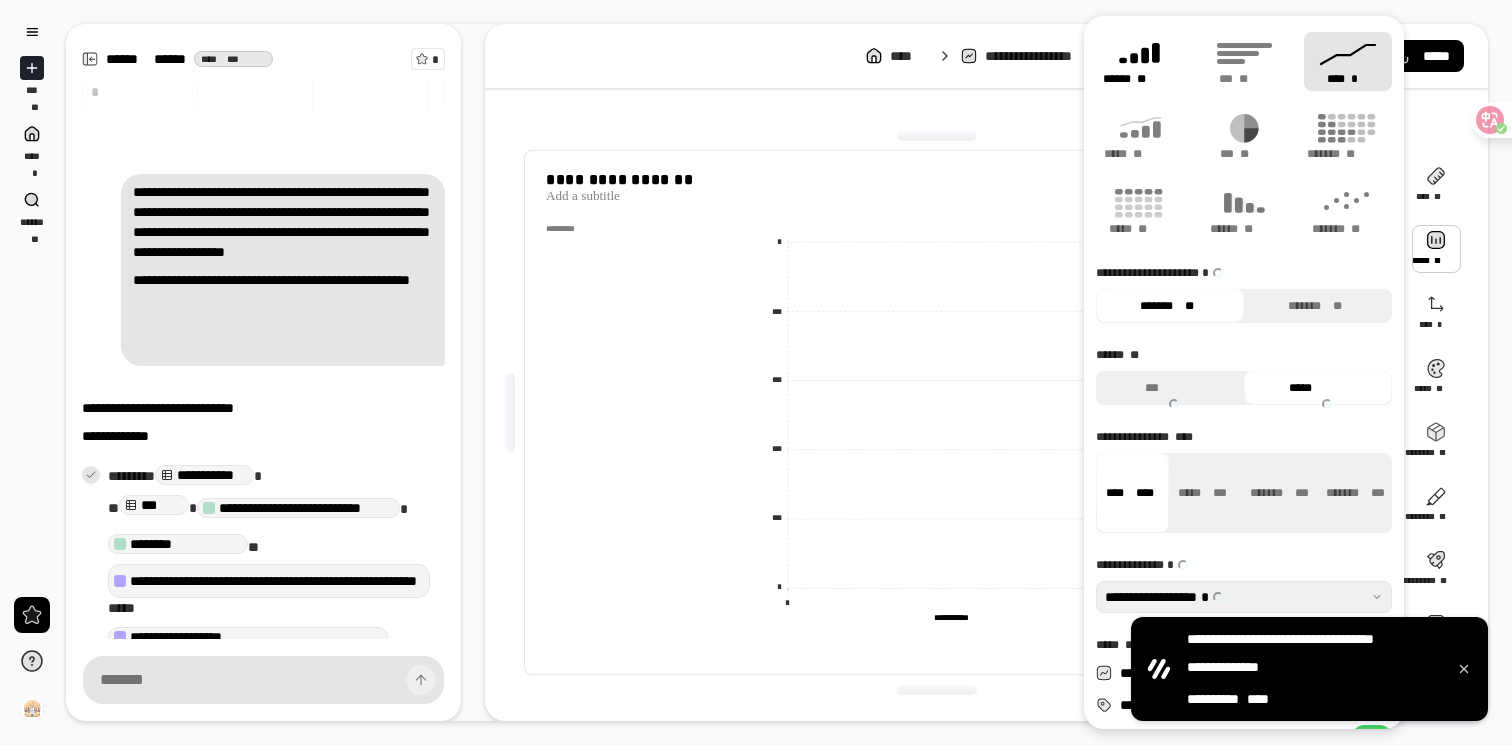 click on "******    **" at bounding box center [1140, 79] 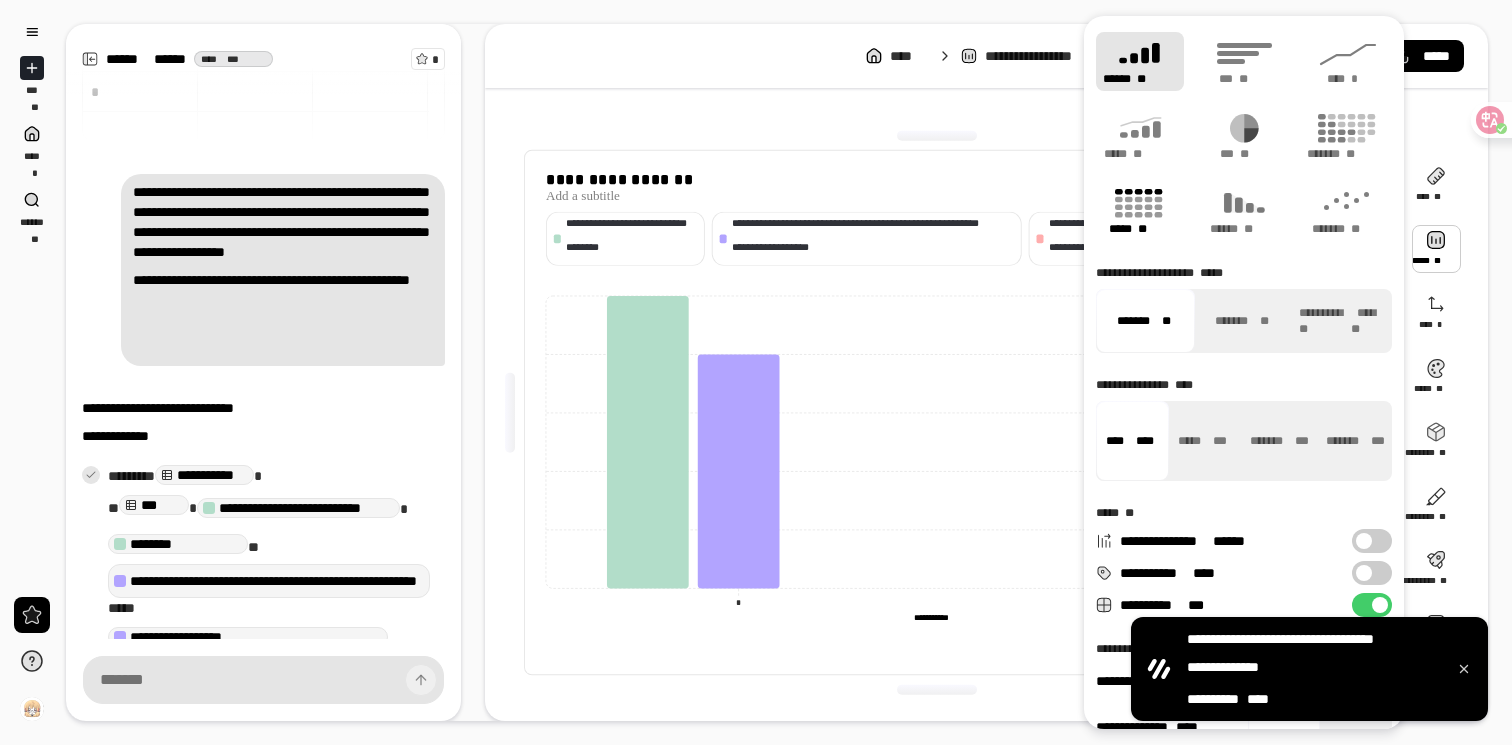 click 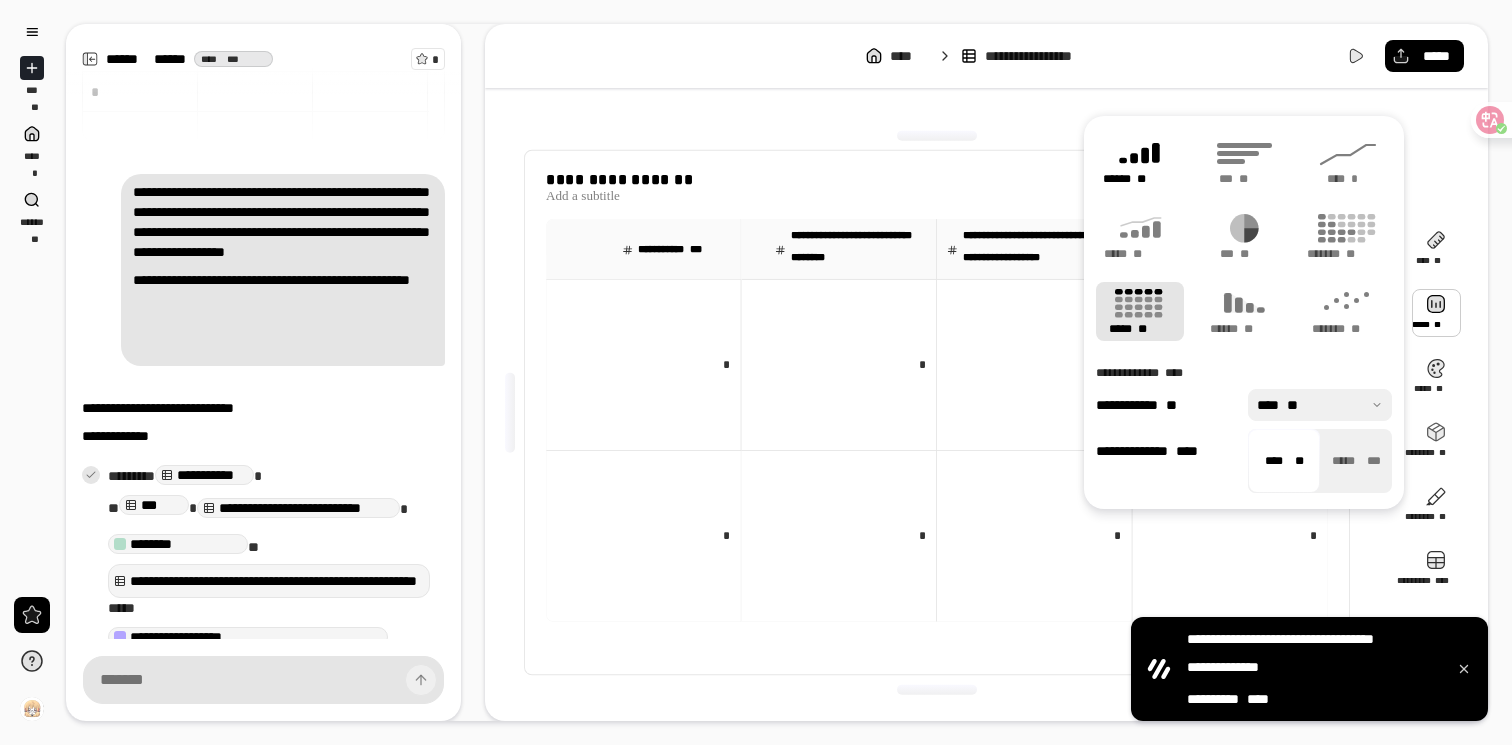 click 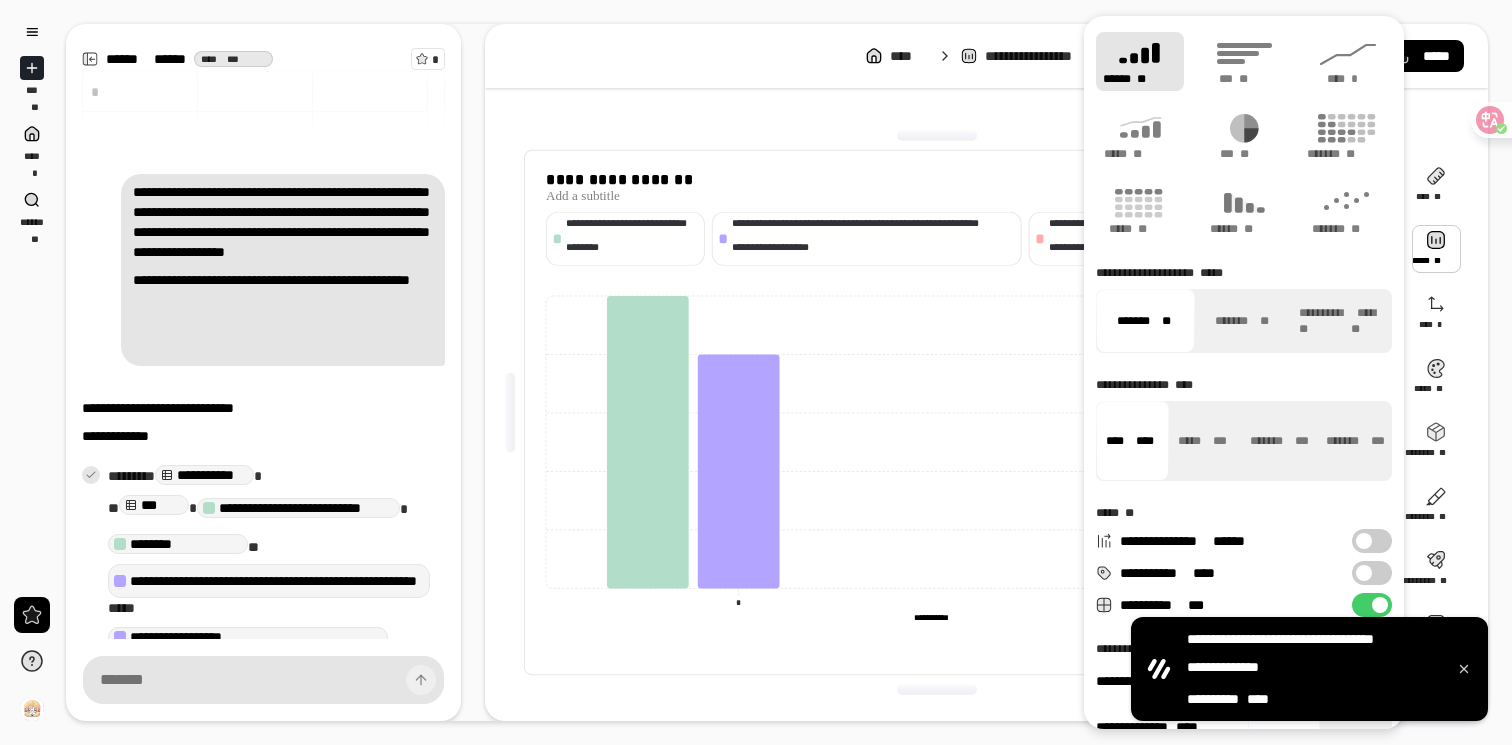 click on "**********" at bounding box center [937, 413] 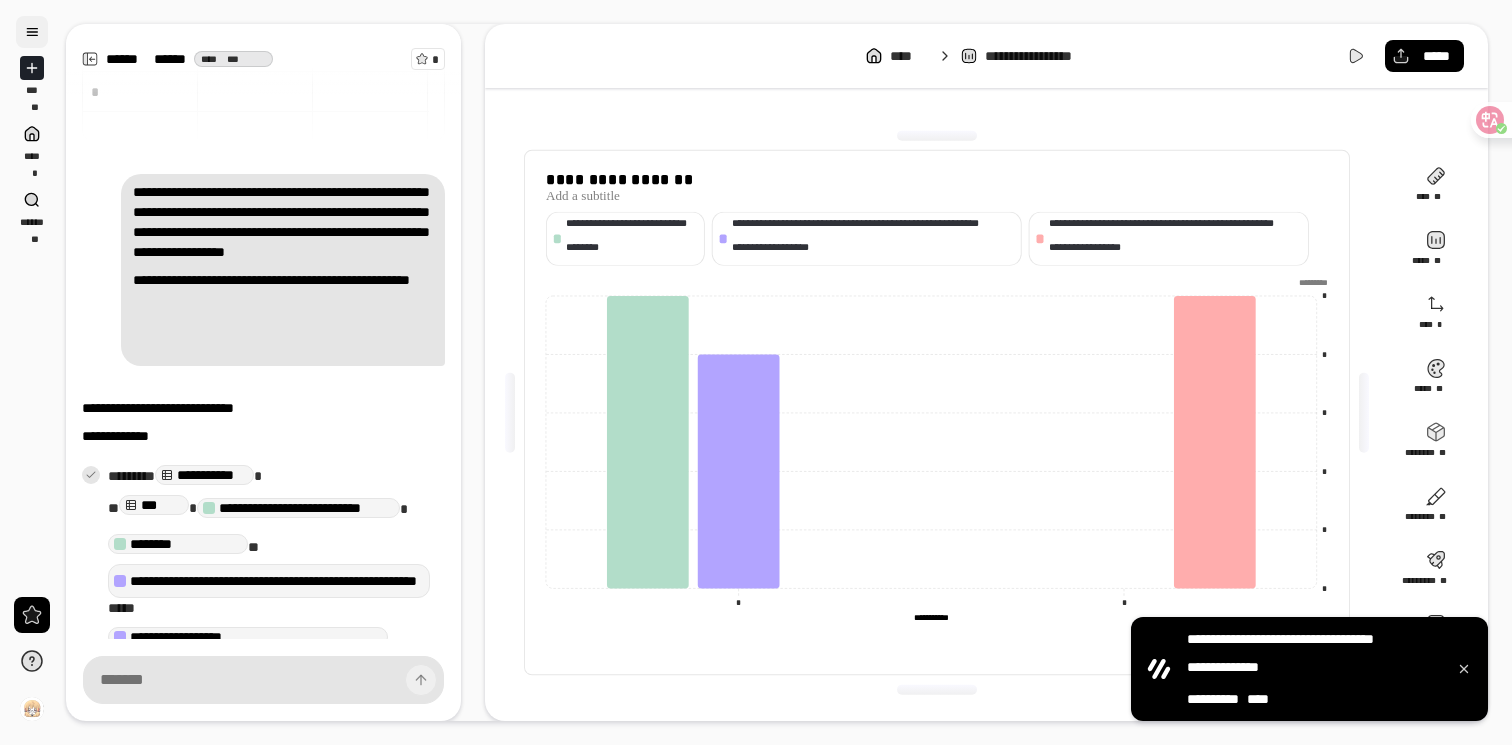 click at bounding box center [32, 32] 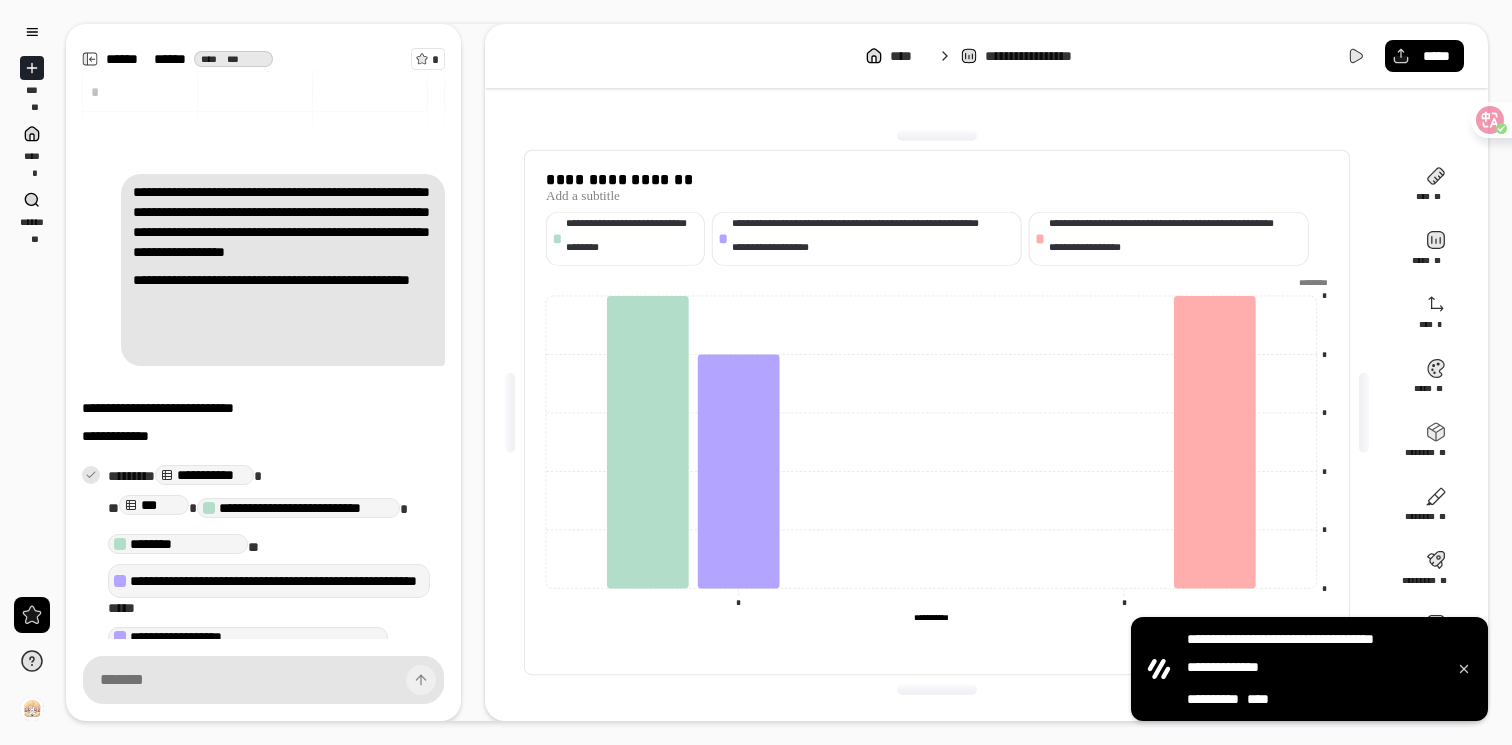 click on "***    ** ****    * ******    **" at bounding box center [32, 131] 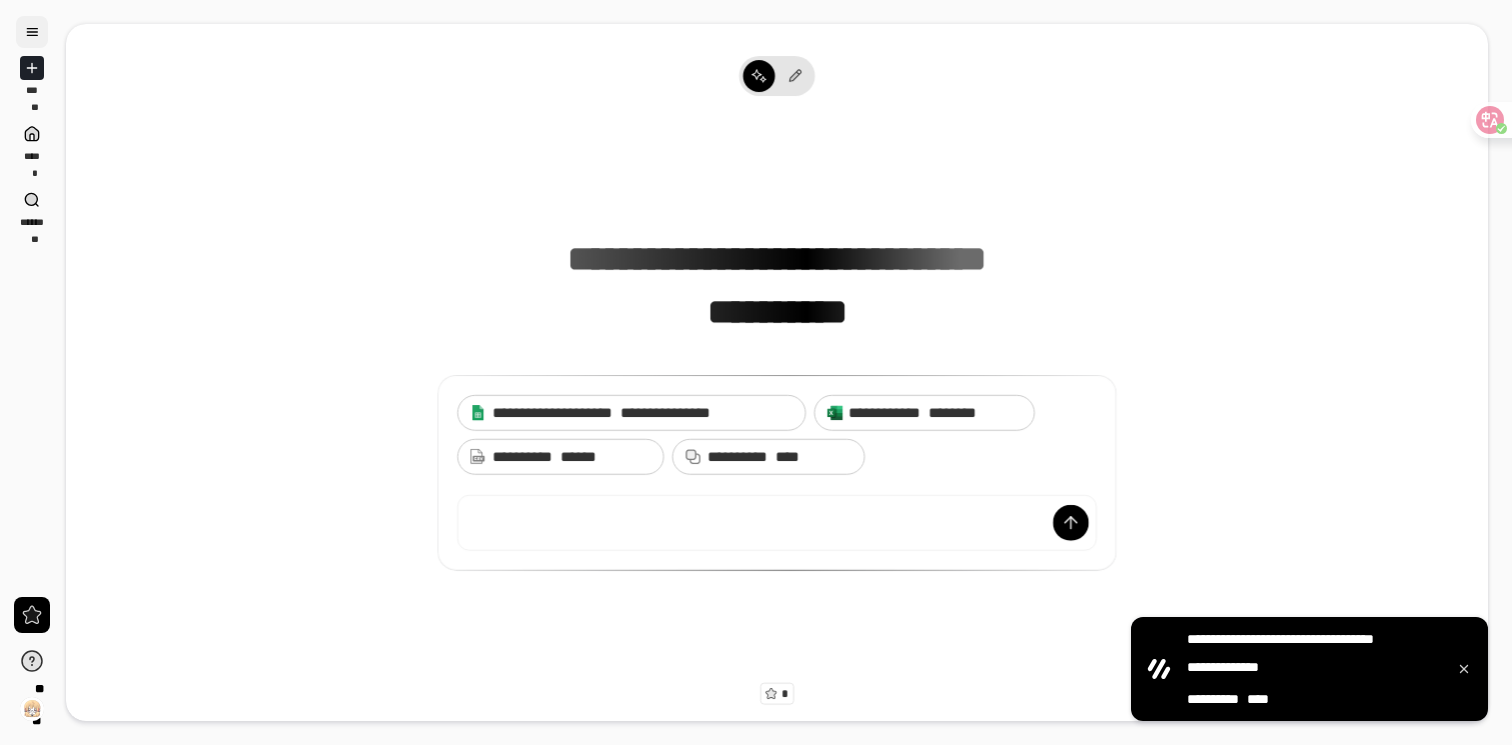 click at bounding box center [32, 32] 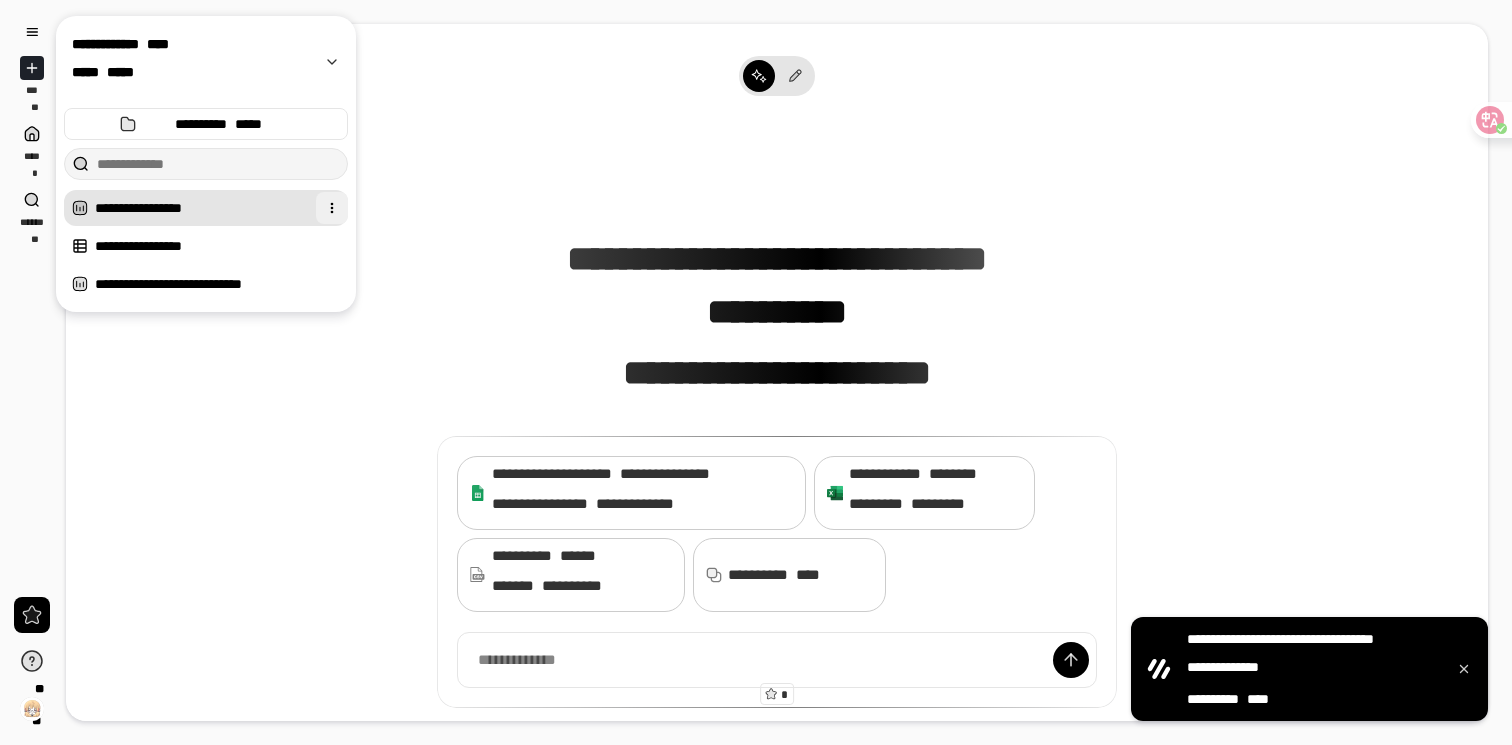click at bounding box center (332, 208) 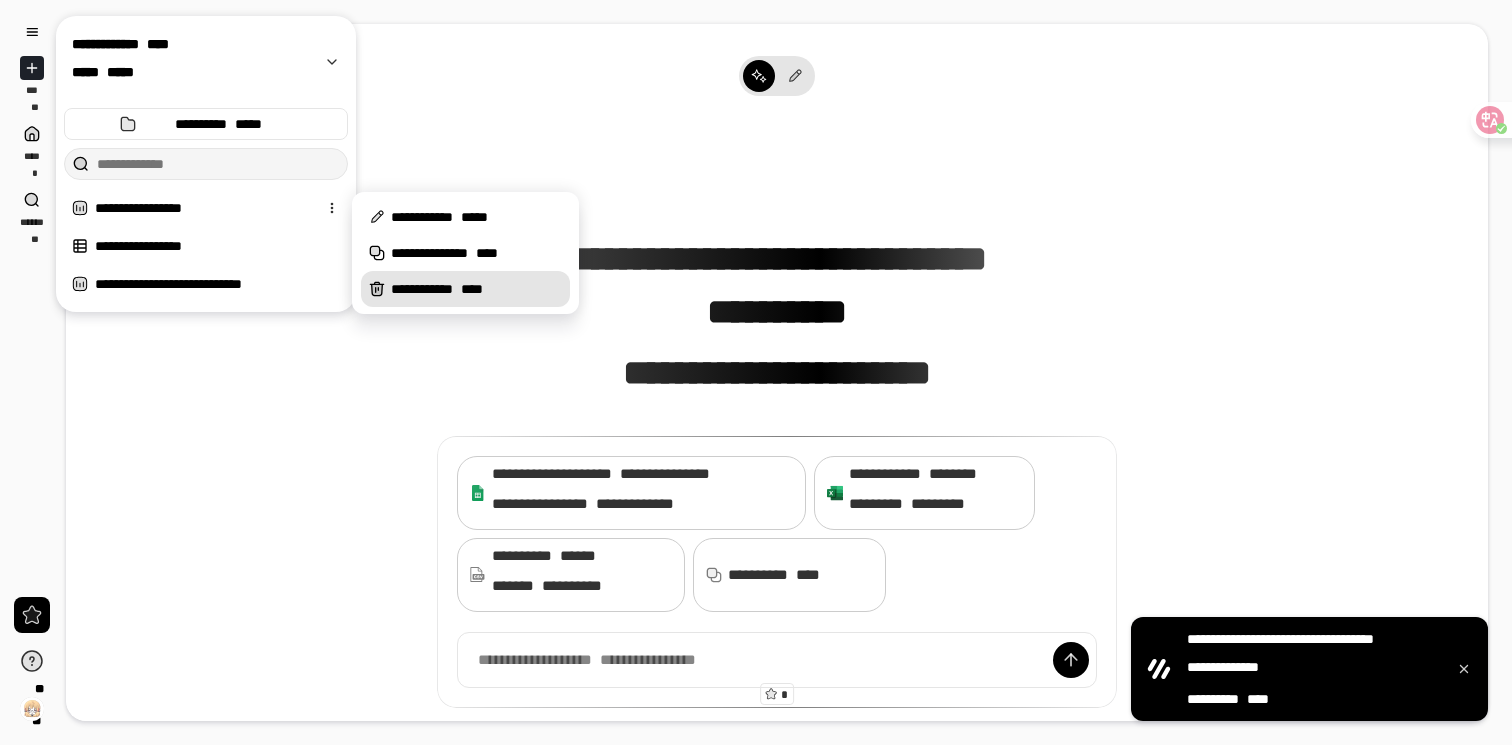 click 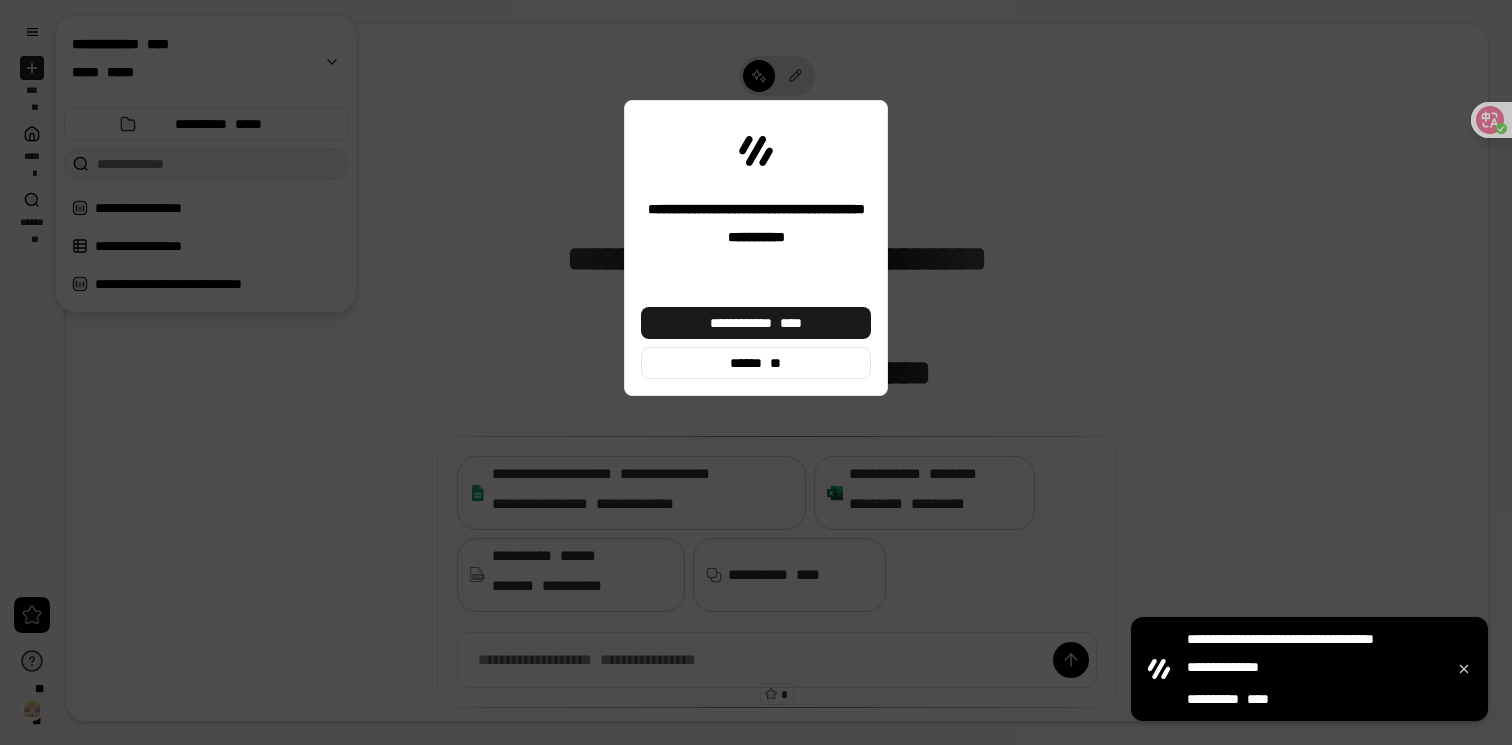click on "**********" at bounding box center (756, 323) 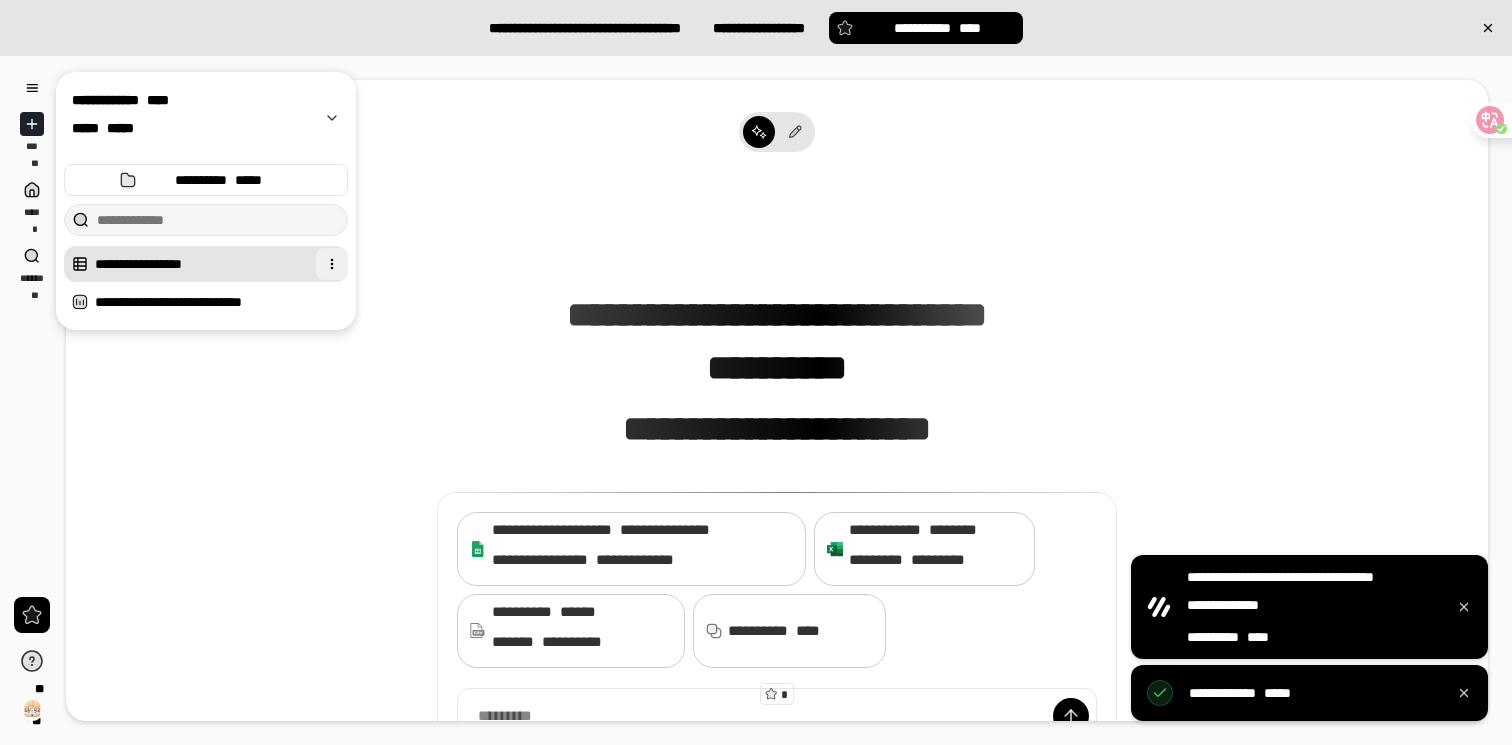 click at bounding box center [332, 264] 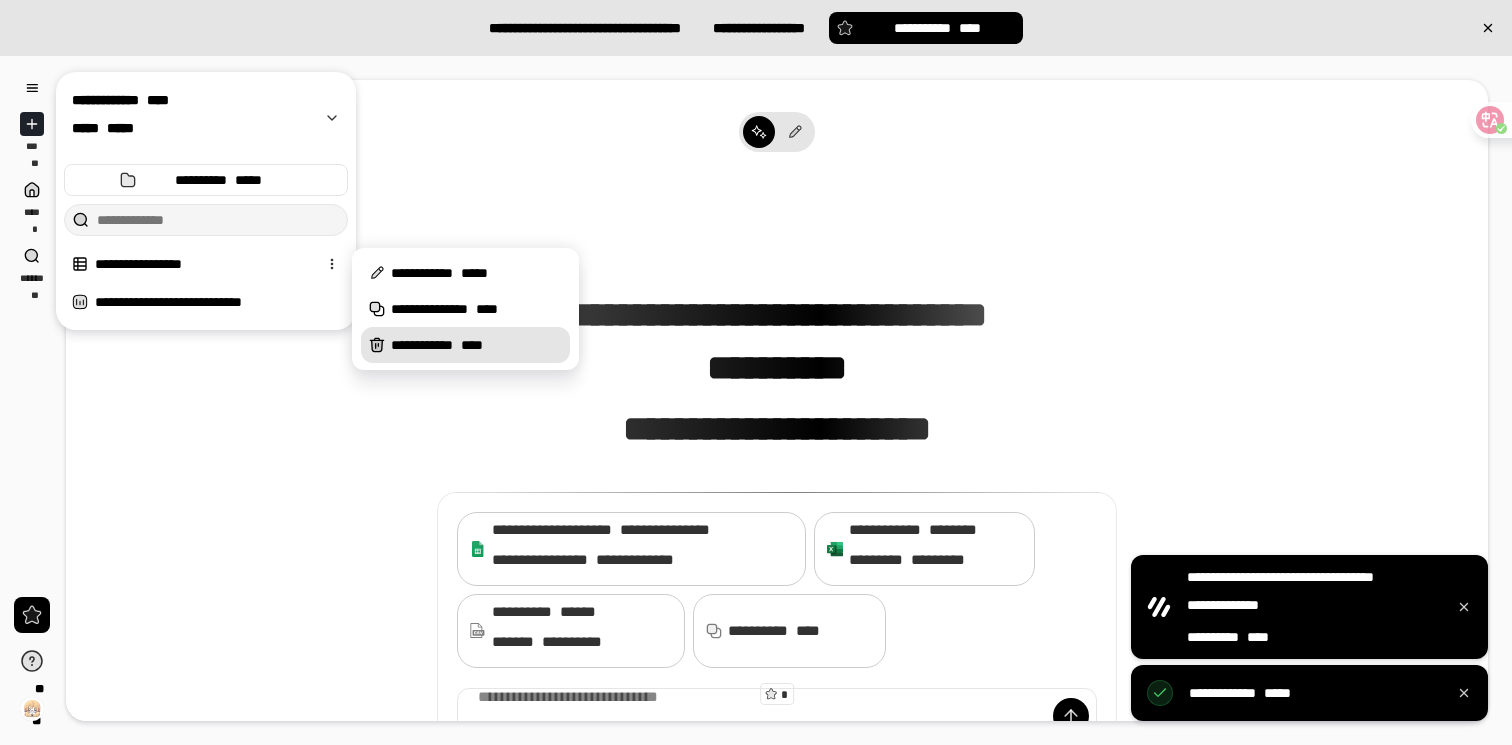 click on "**********" at bounding box center (476, 345) 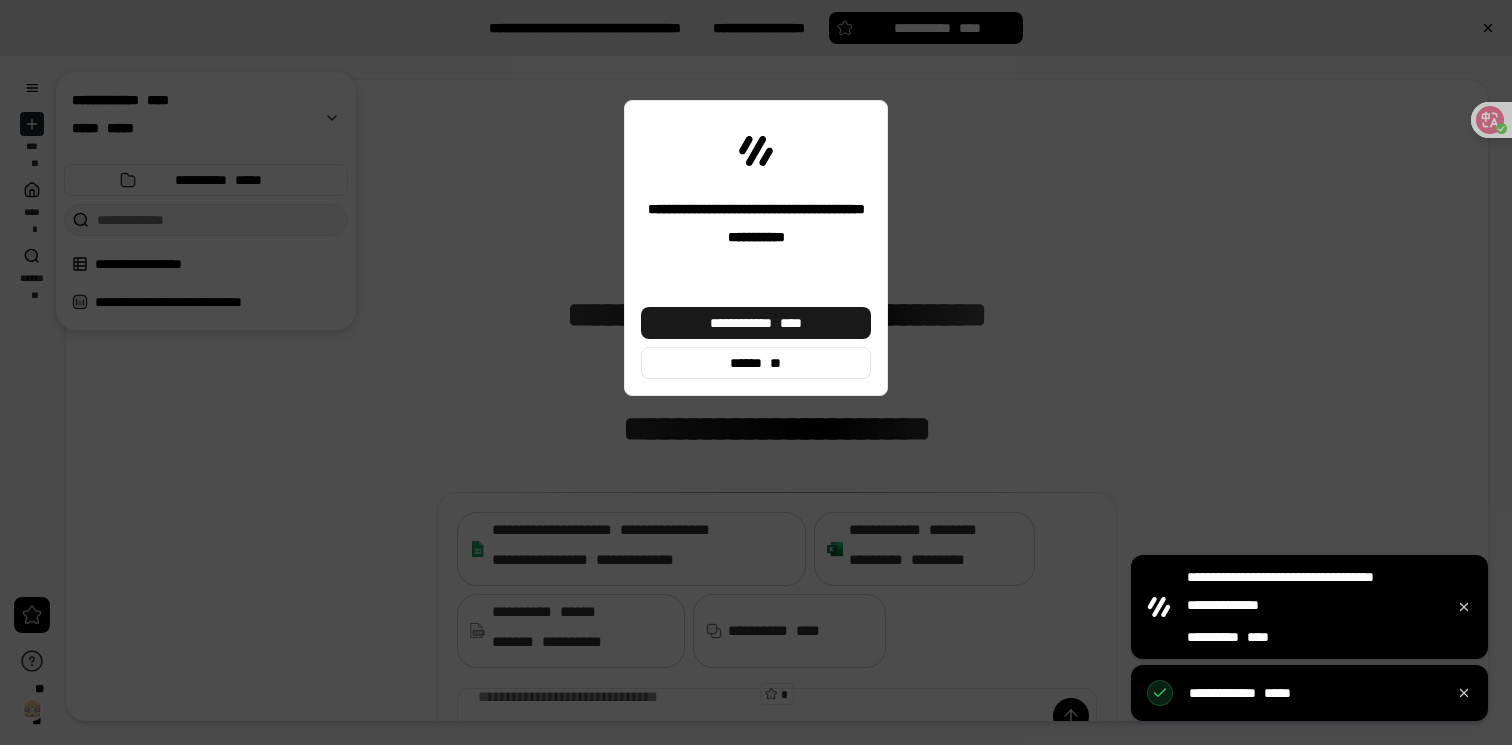 click on "****" at bounding box center (791, 323) 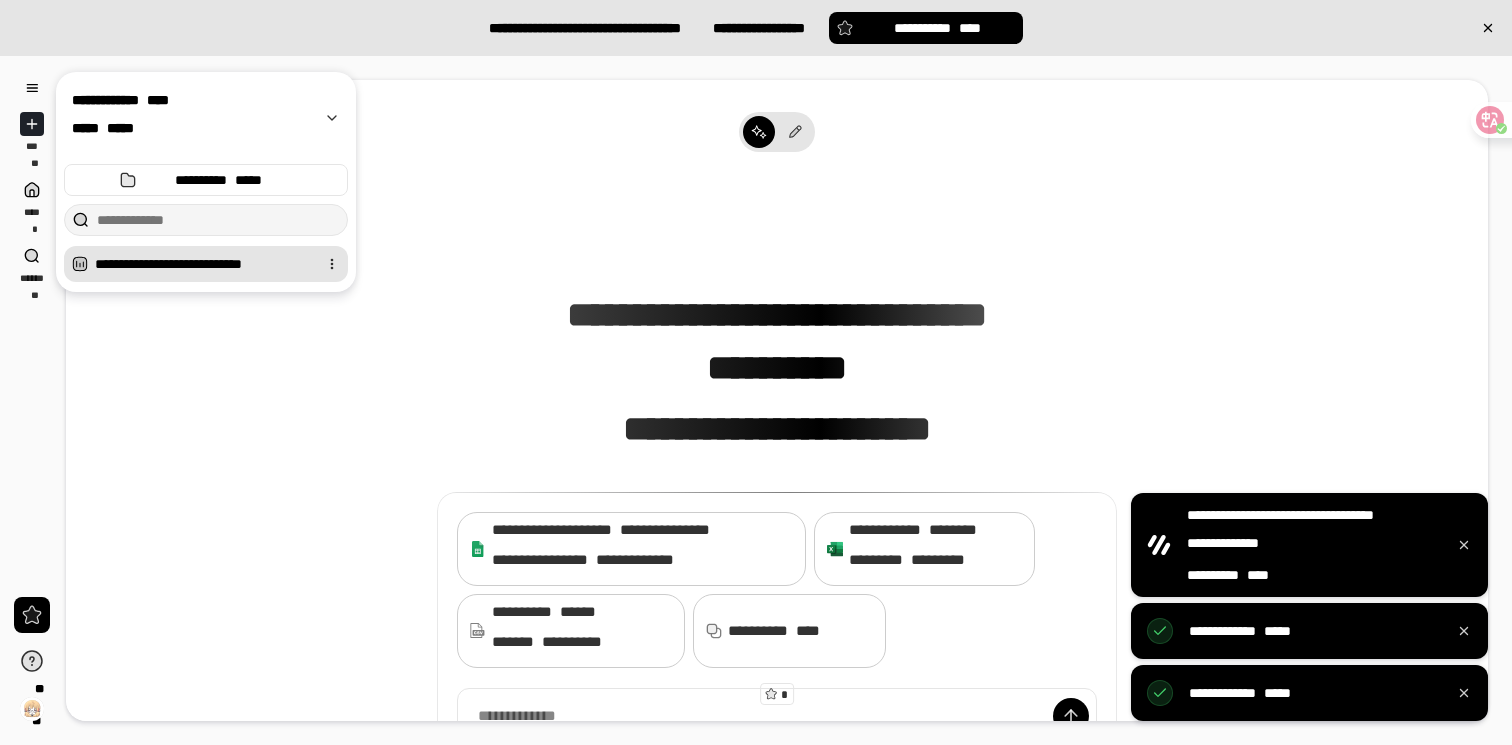 click at bounding box center (332, 264) 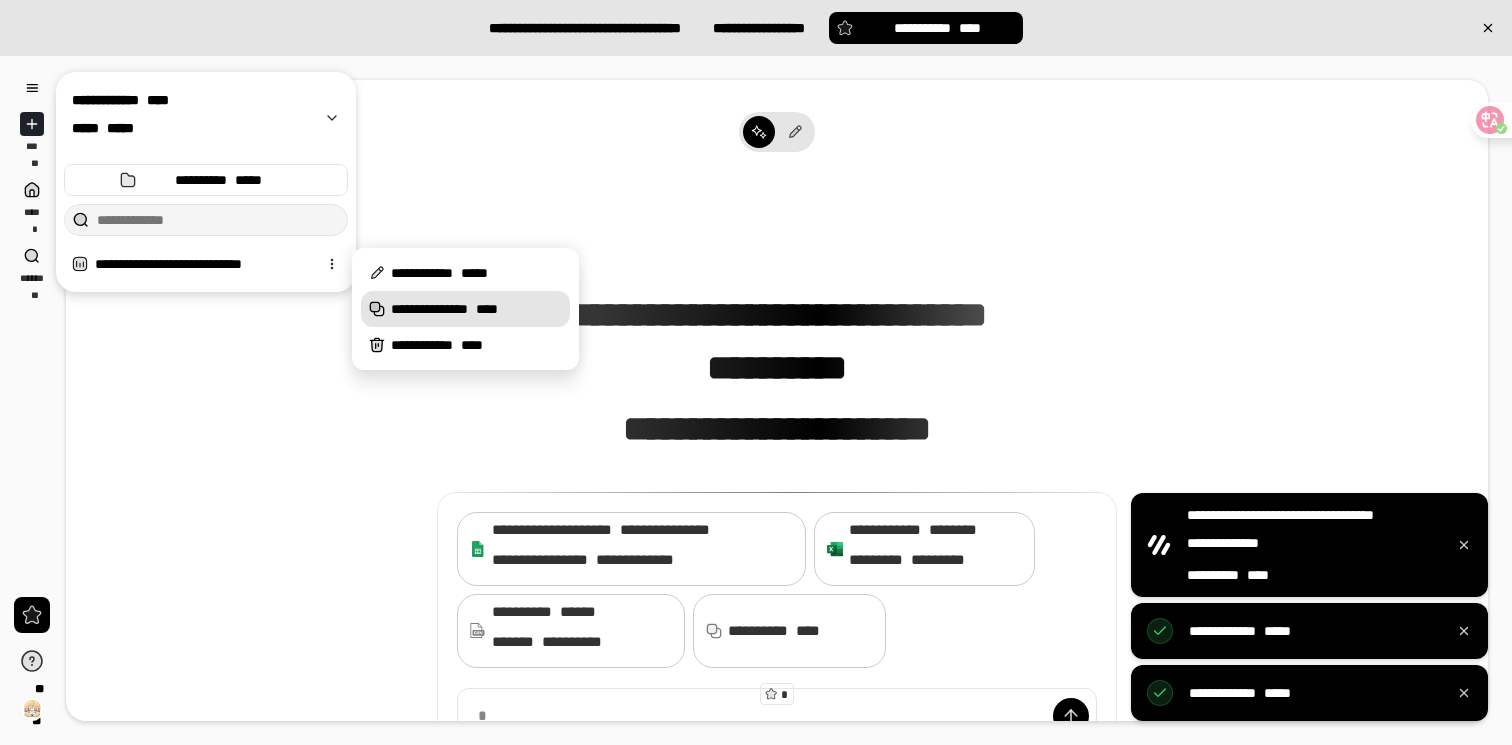 click at bounding box center (457, 273) 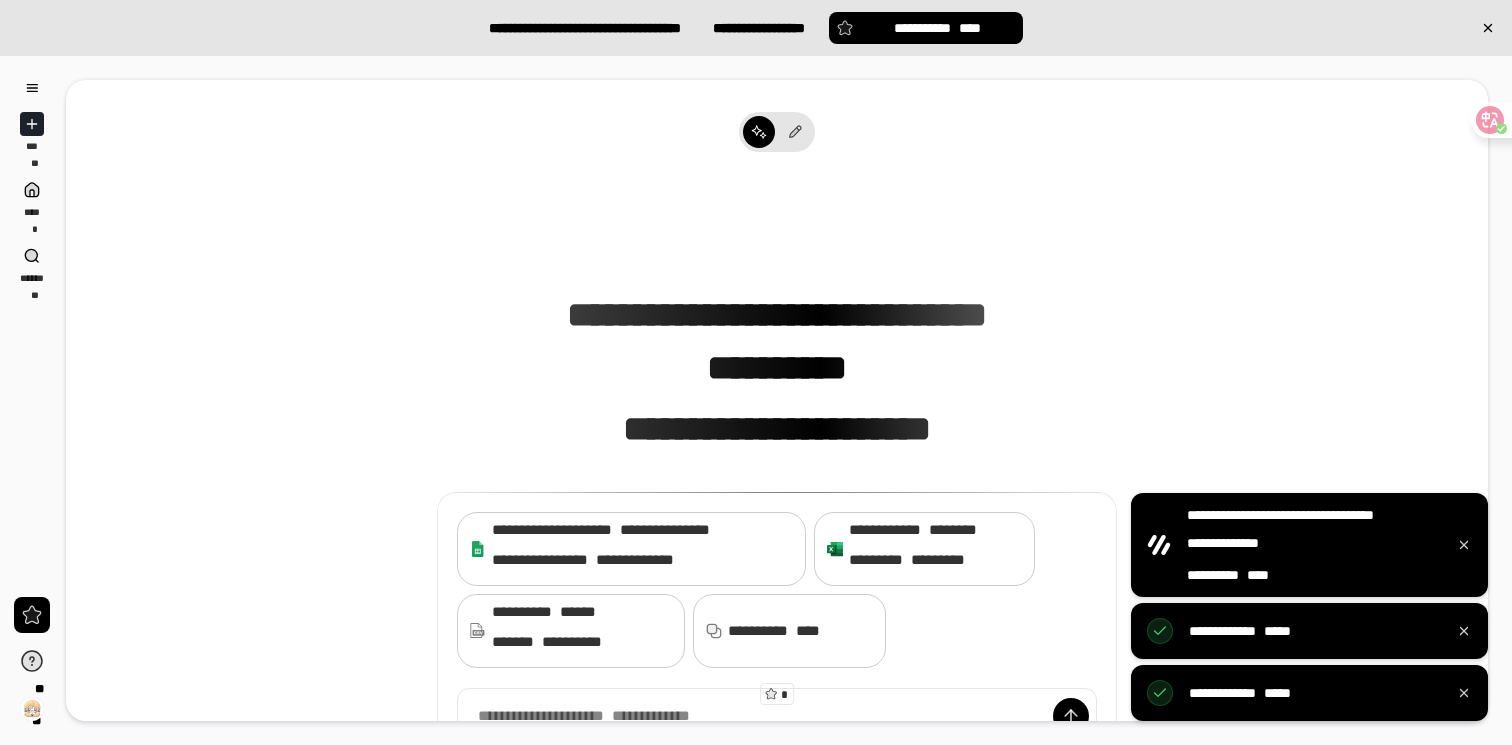 click on "**********" at bounding box center (777, 474) 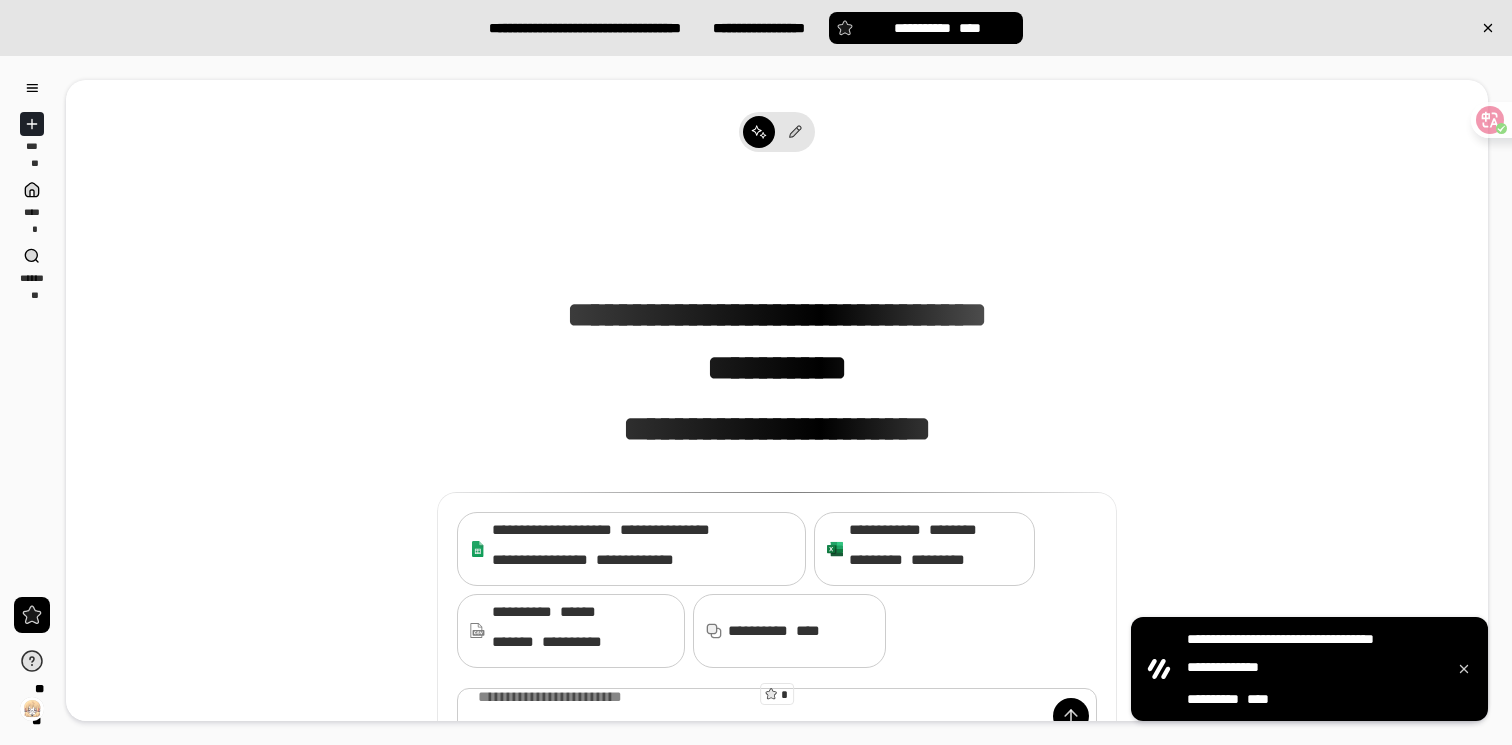 click at bounding box center [777, 716] 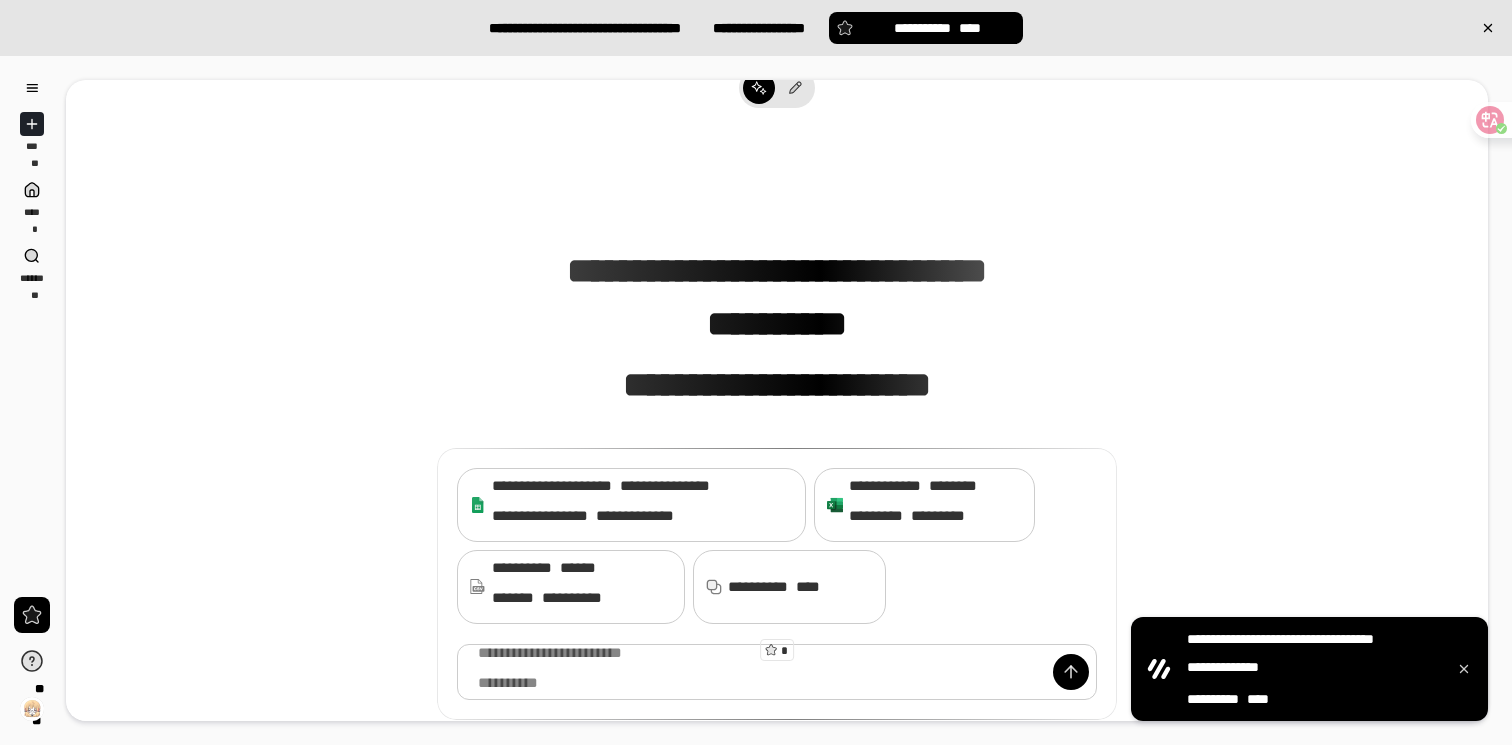 scroll, scrollTop: 153, scrollLeft: 0, axis: vertical 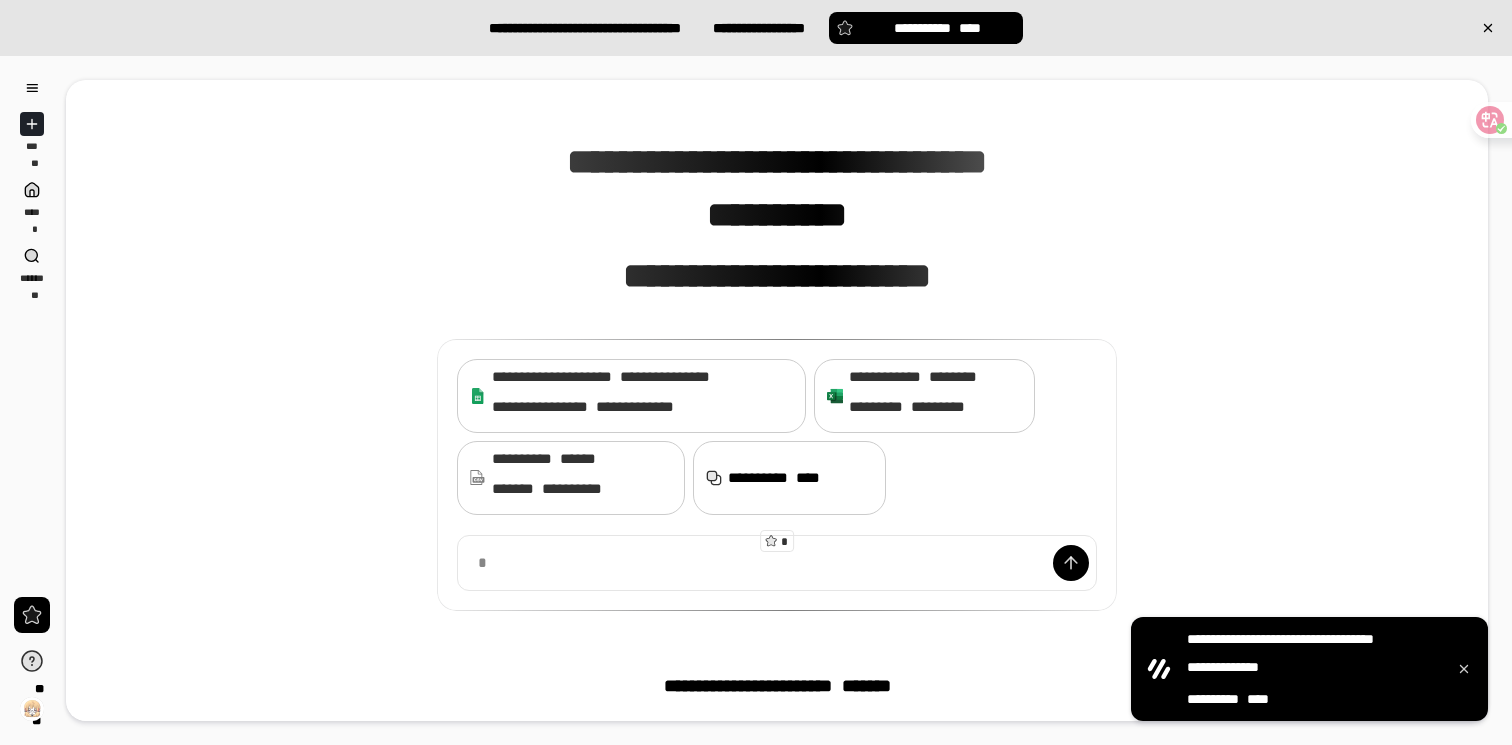 click on "**********" at bounding box center (789, 478) 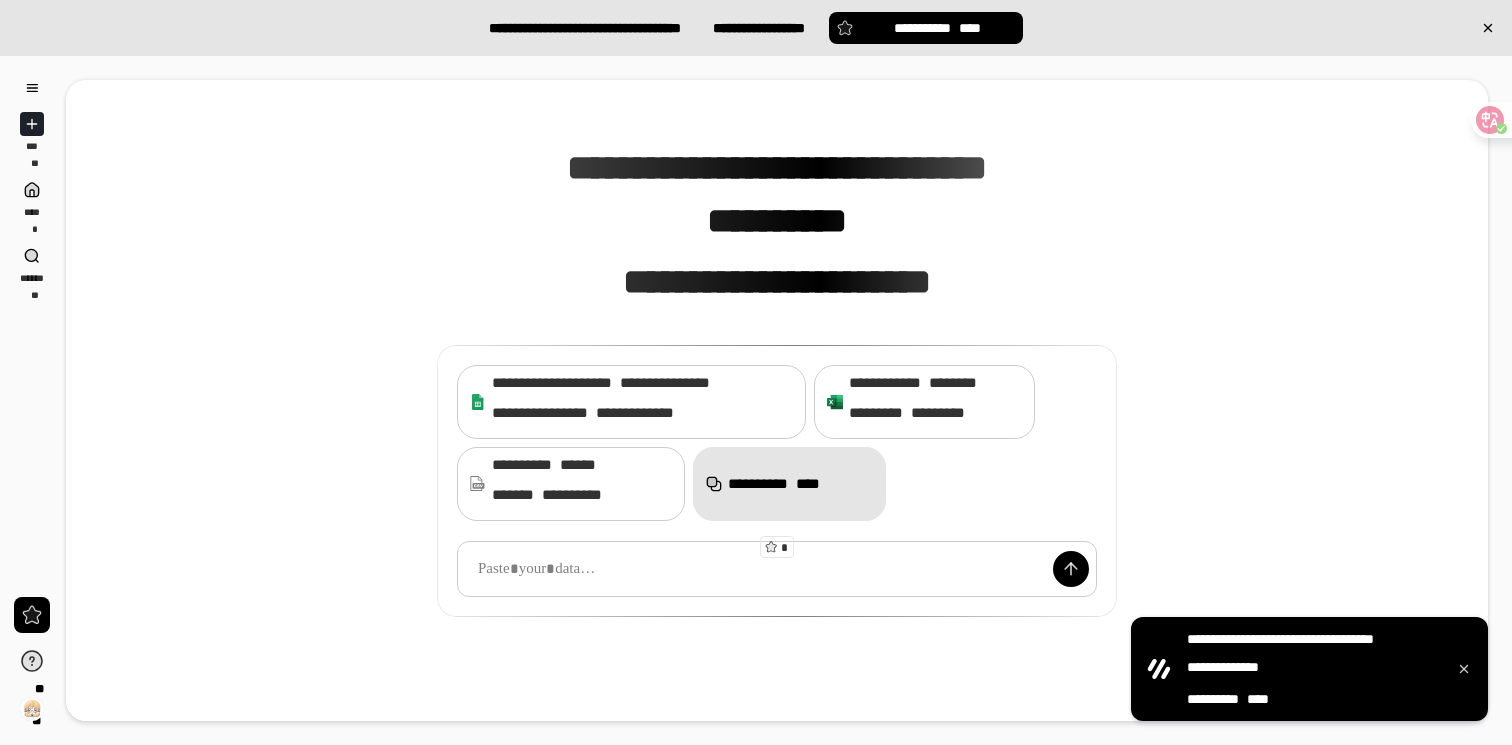 scroll, scrollTop: 163, scrollLeft: 0, axis: vertical 